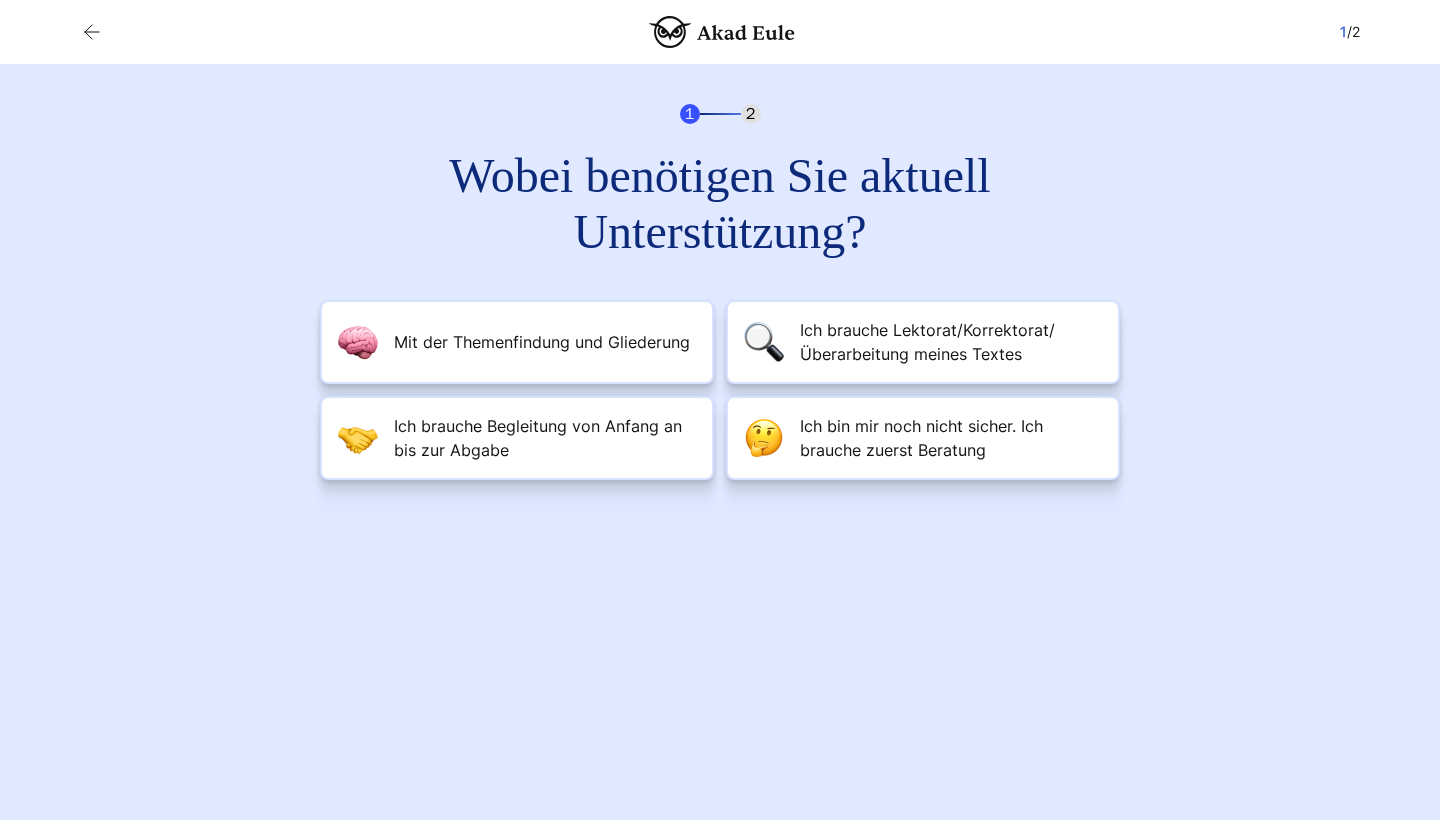 scroll, scrollTop: 0, scrollLeft: 0, axis: both 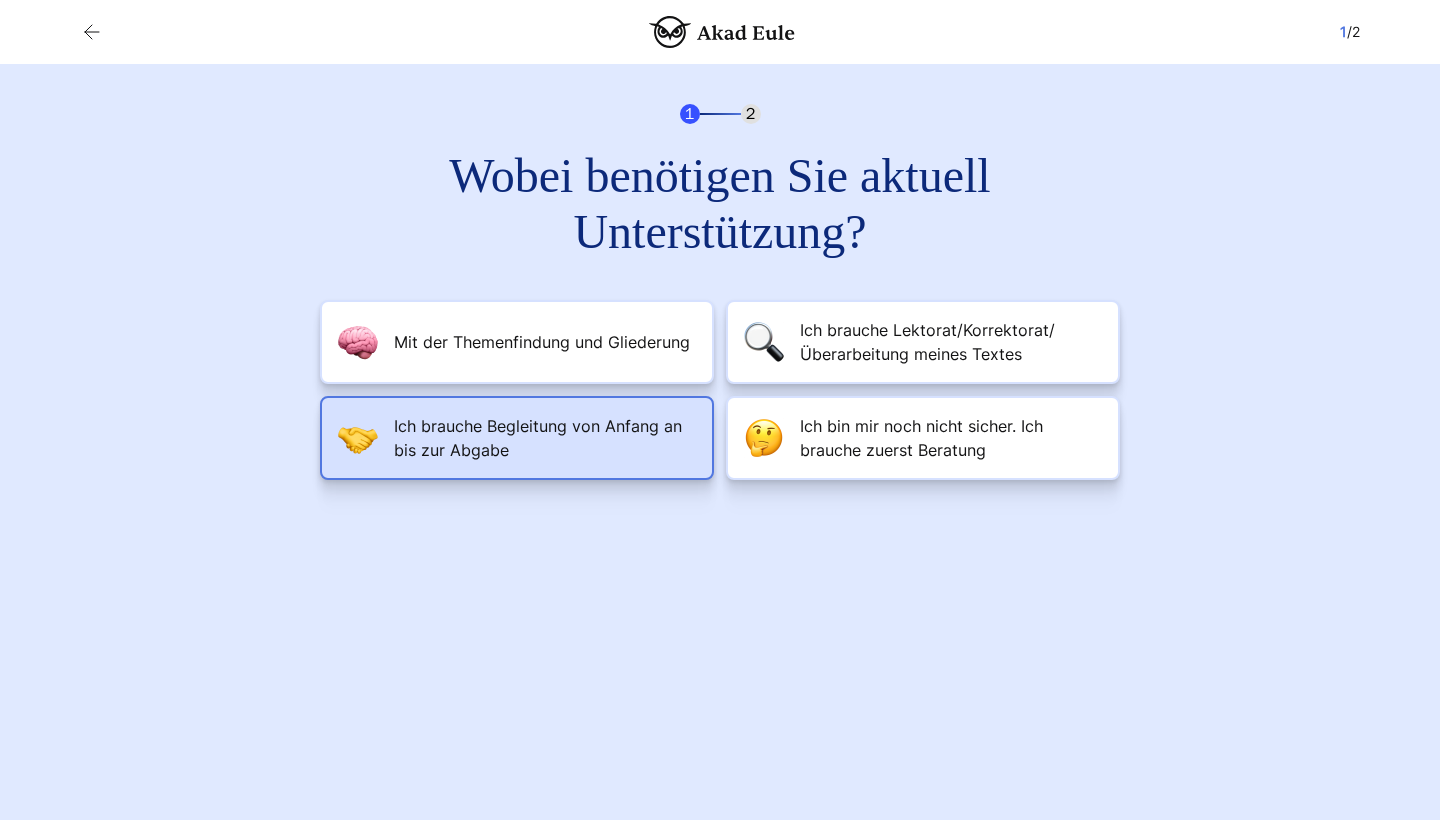 click on "Ich brauche Begleitung von Anfang an bis zur Abgabe" at bounding box center (542, 342) 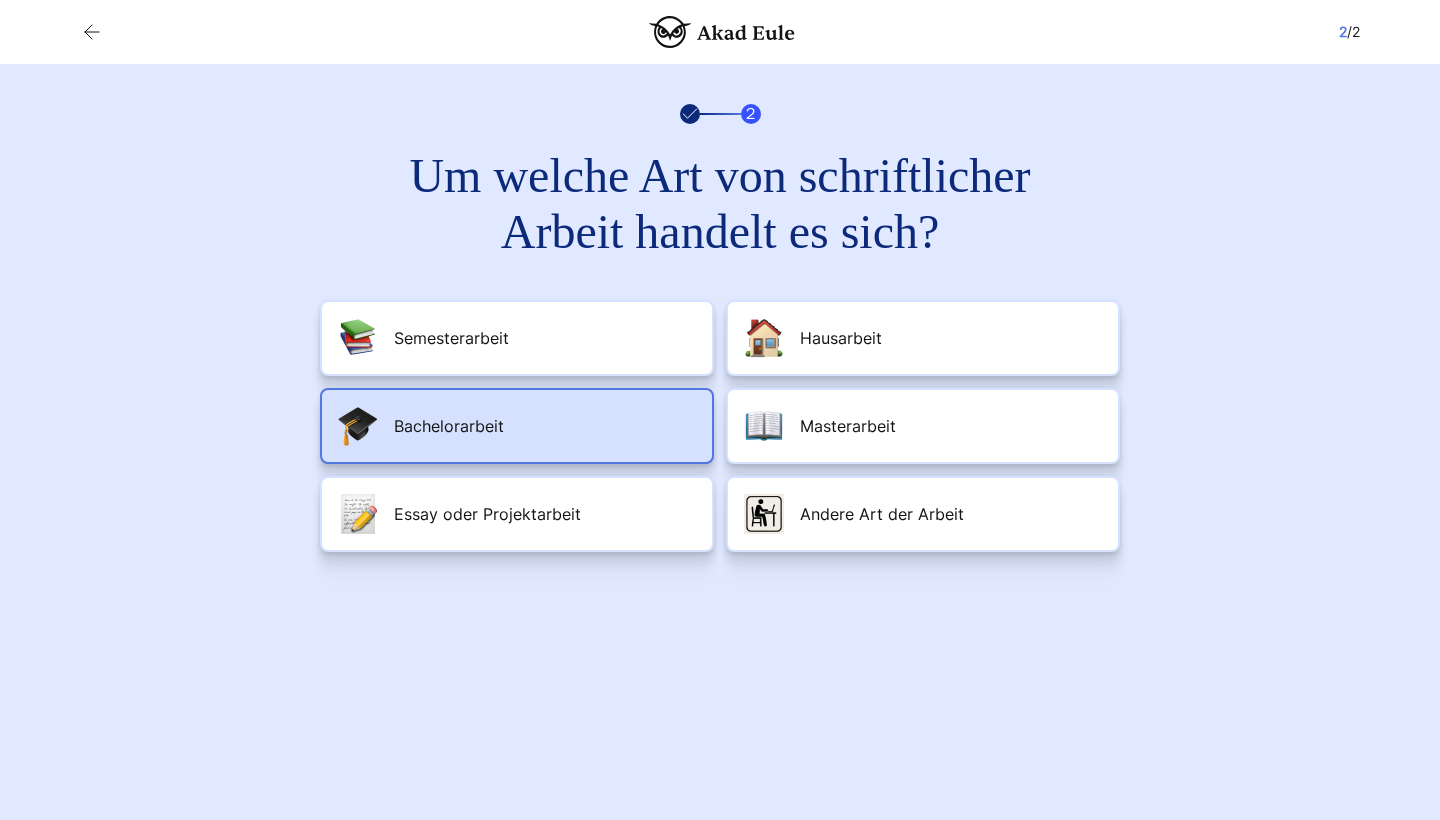 click on "Bachelorarbeit" at bounding box center [517, 426] 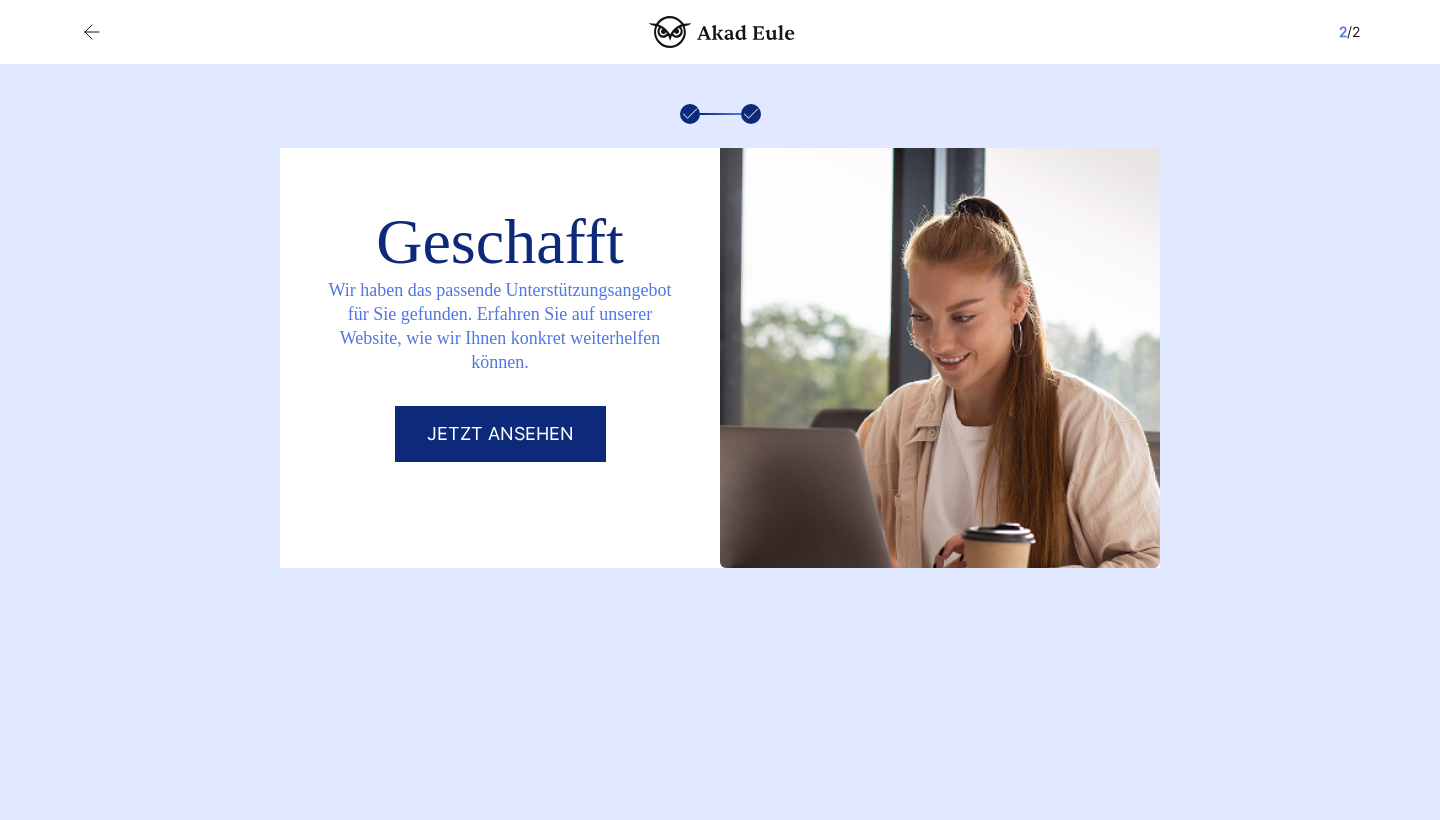 click on "Jetzt ansehen" at bounding box center (500, 434) 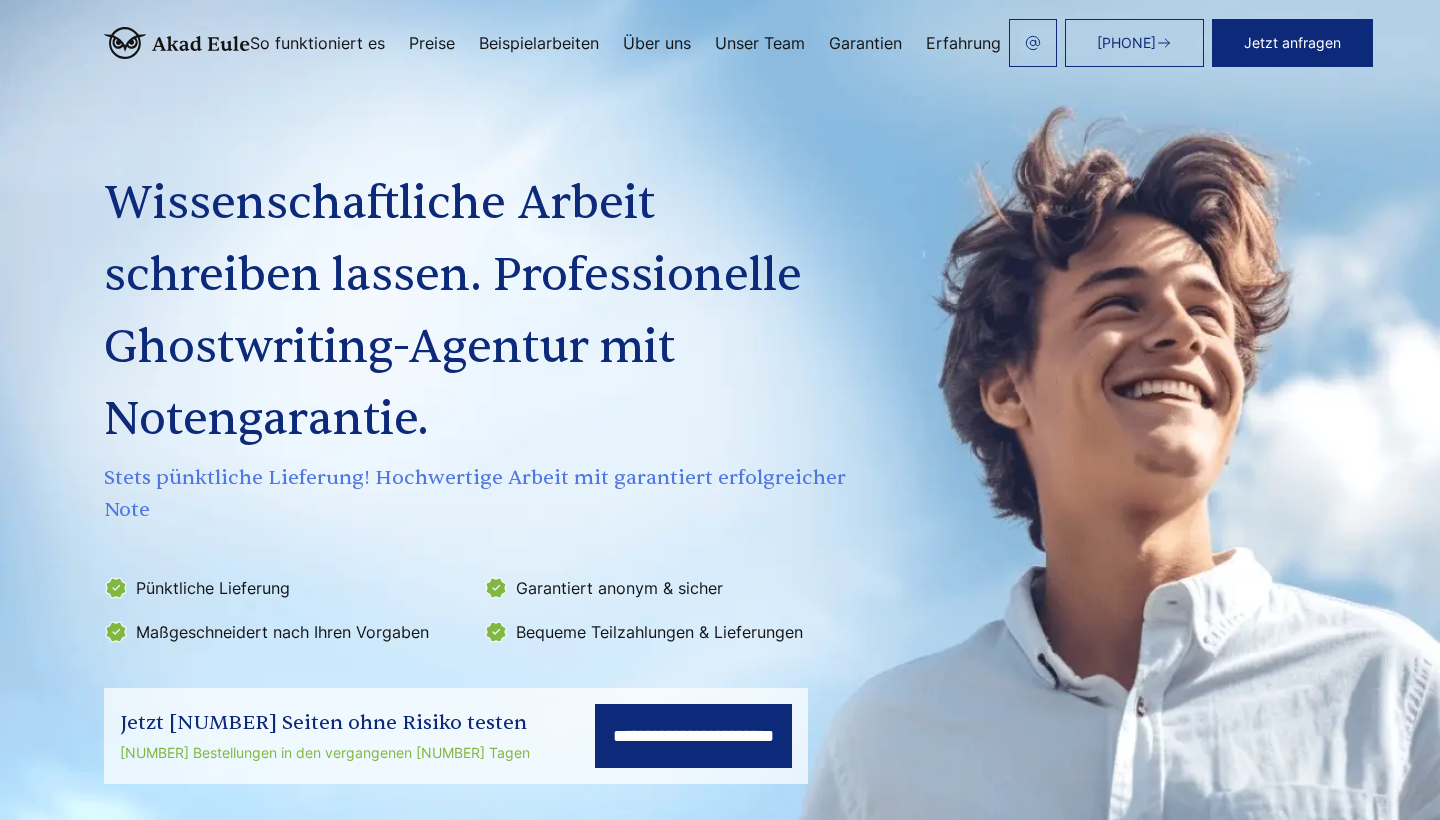 scroll, scrollTop: 0, scrollLeft: 0, axis: both 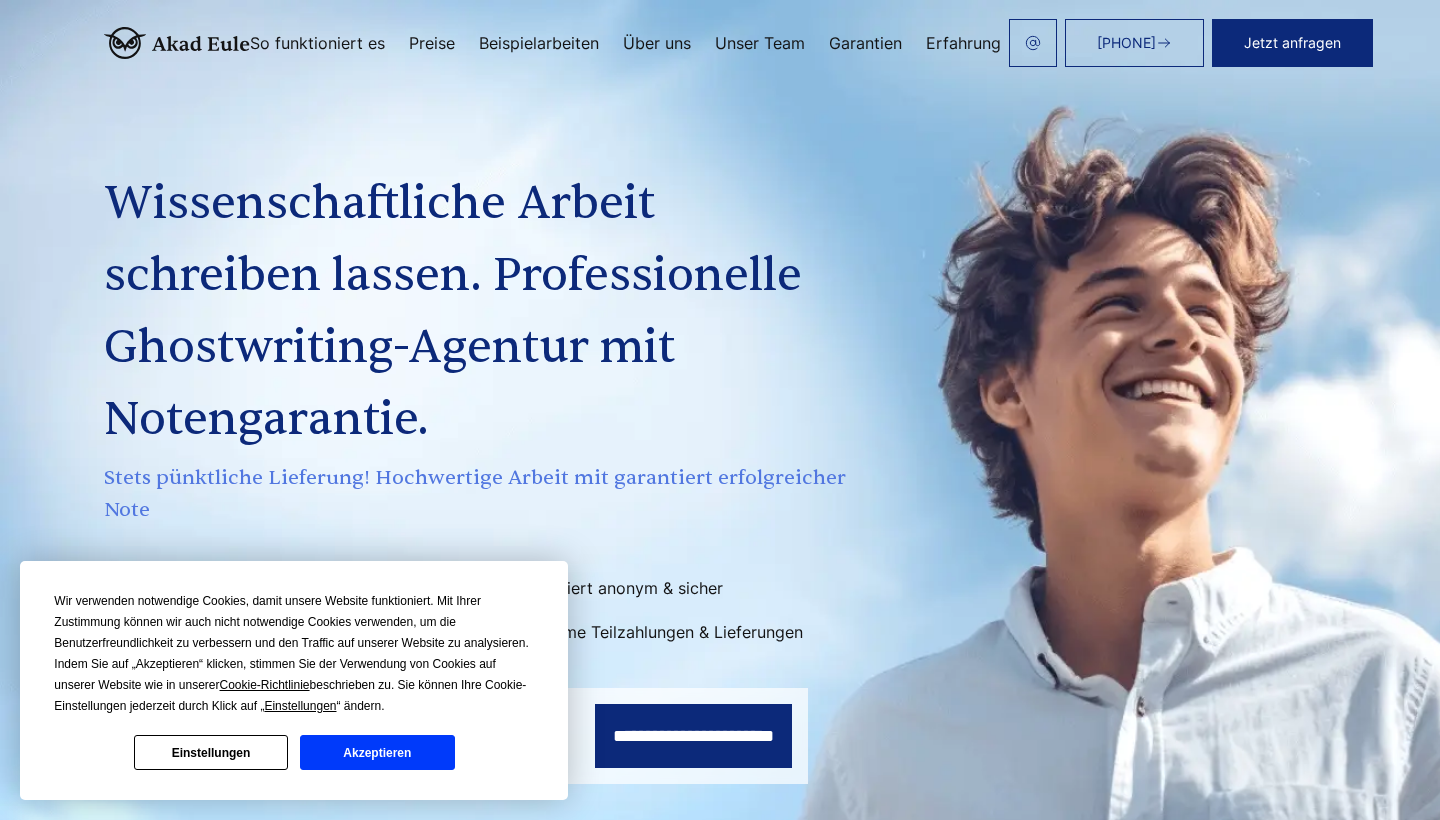 click on "Akzeptieren" at bounding box center (377, 752) 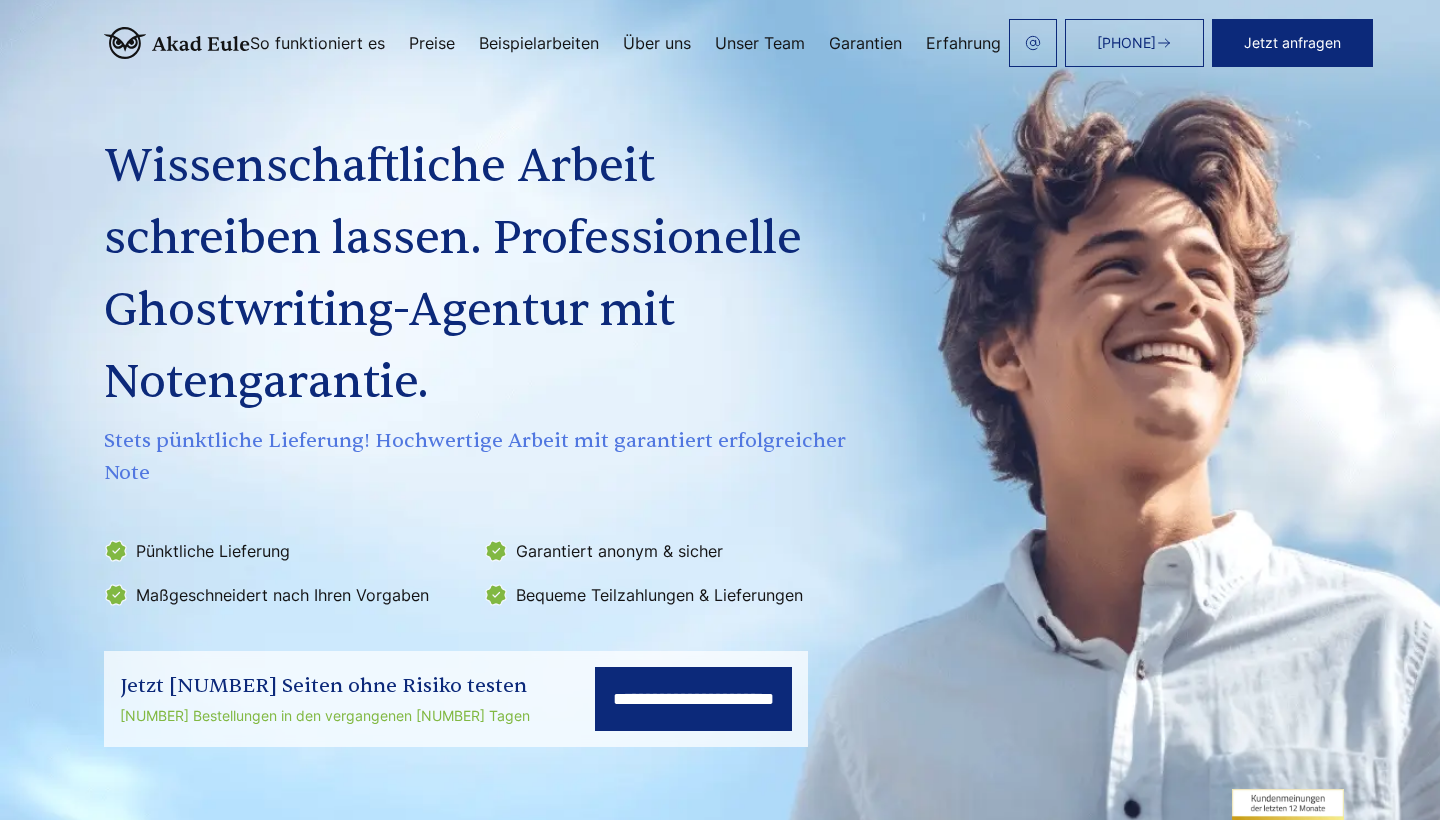 scroll, scrollTop: 36, scrollLeft: 0, axis: vertical 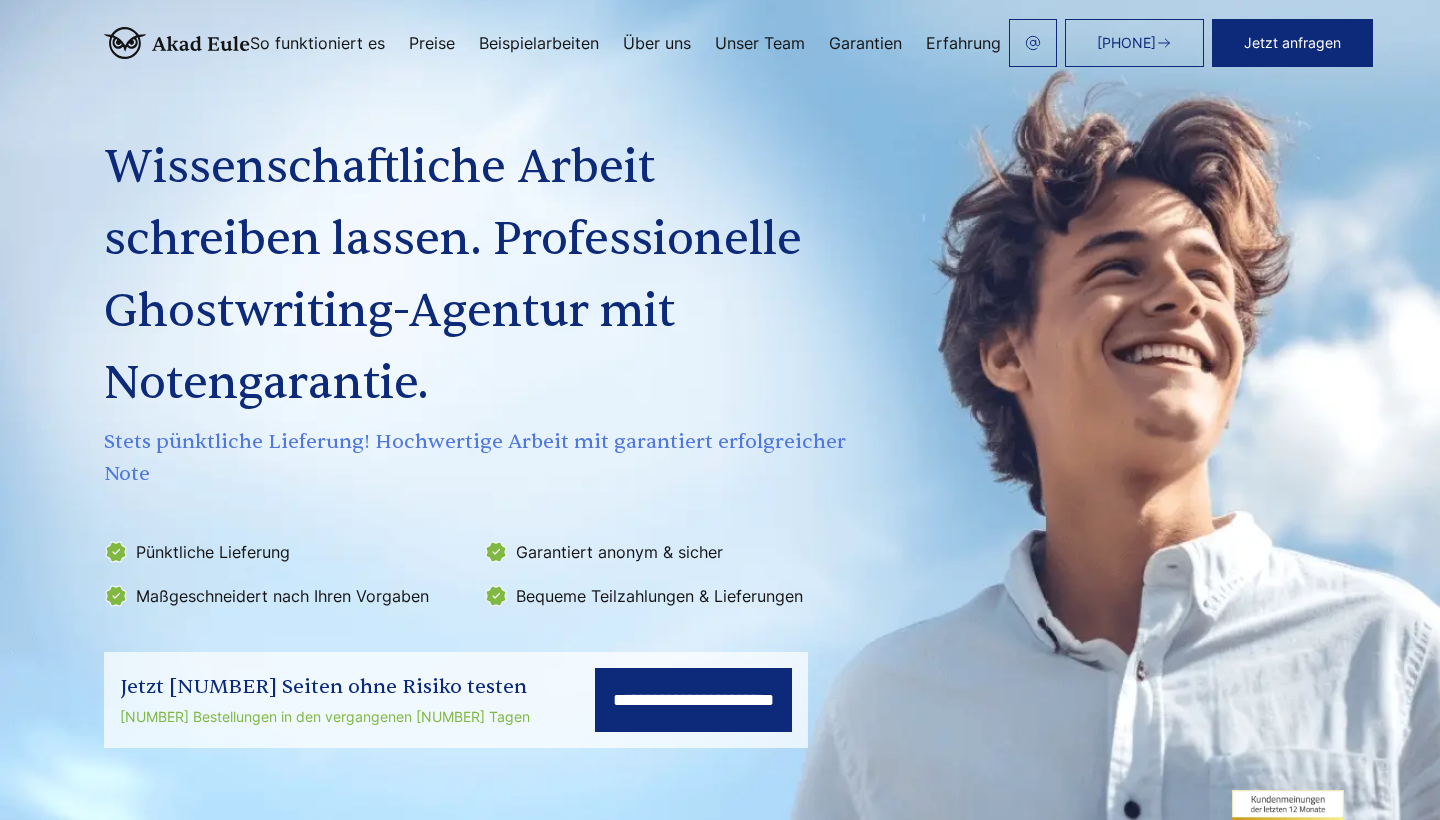 click on "**********" at bounding box center [693, 700] 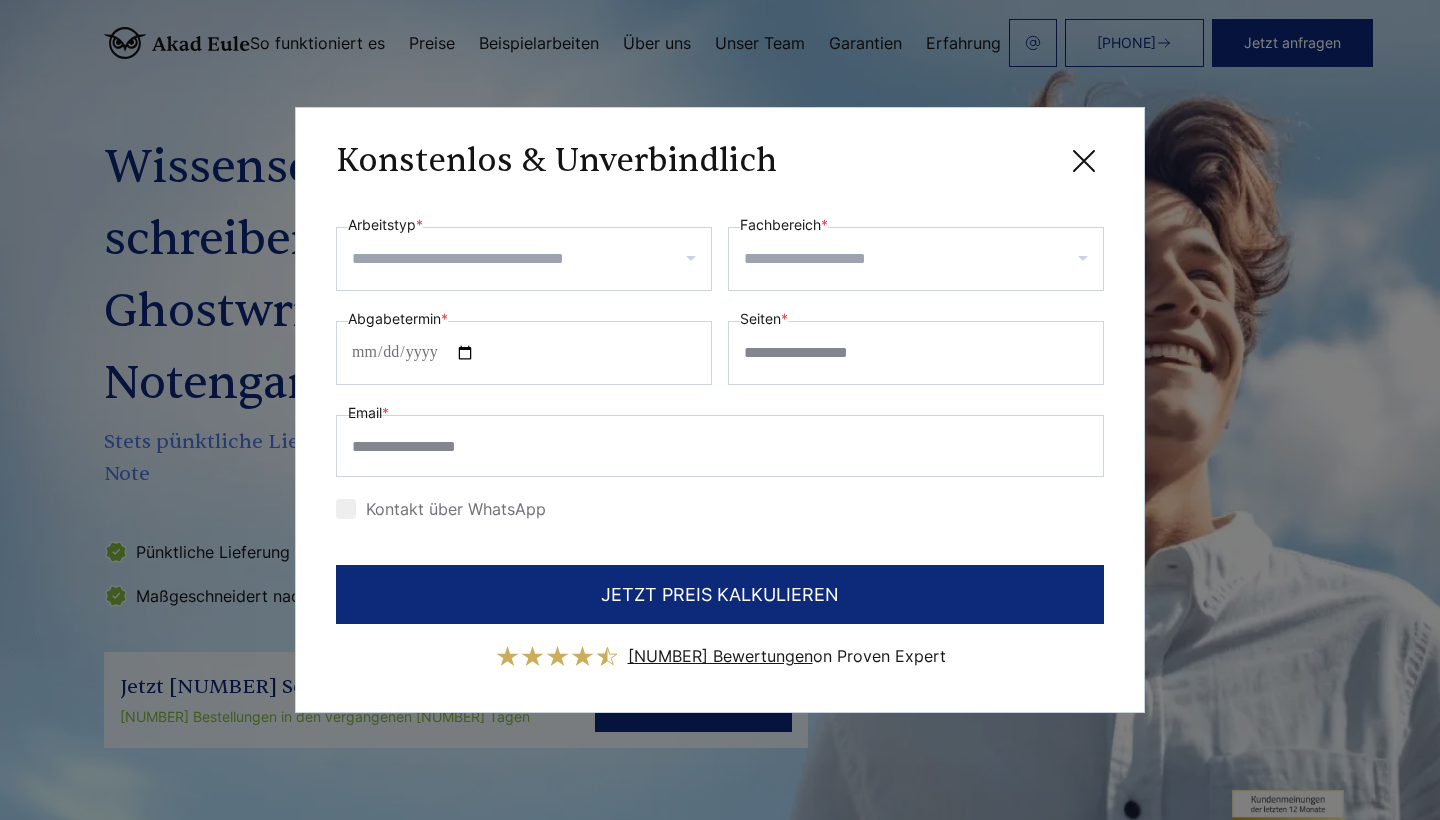 click at bounding box center (524, 259) 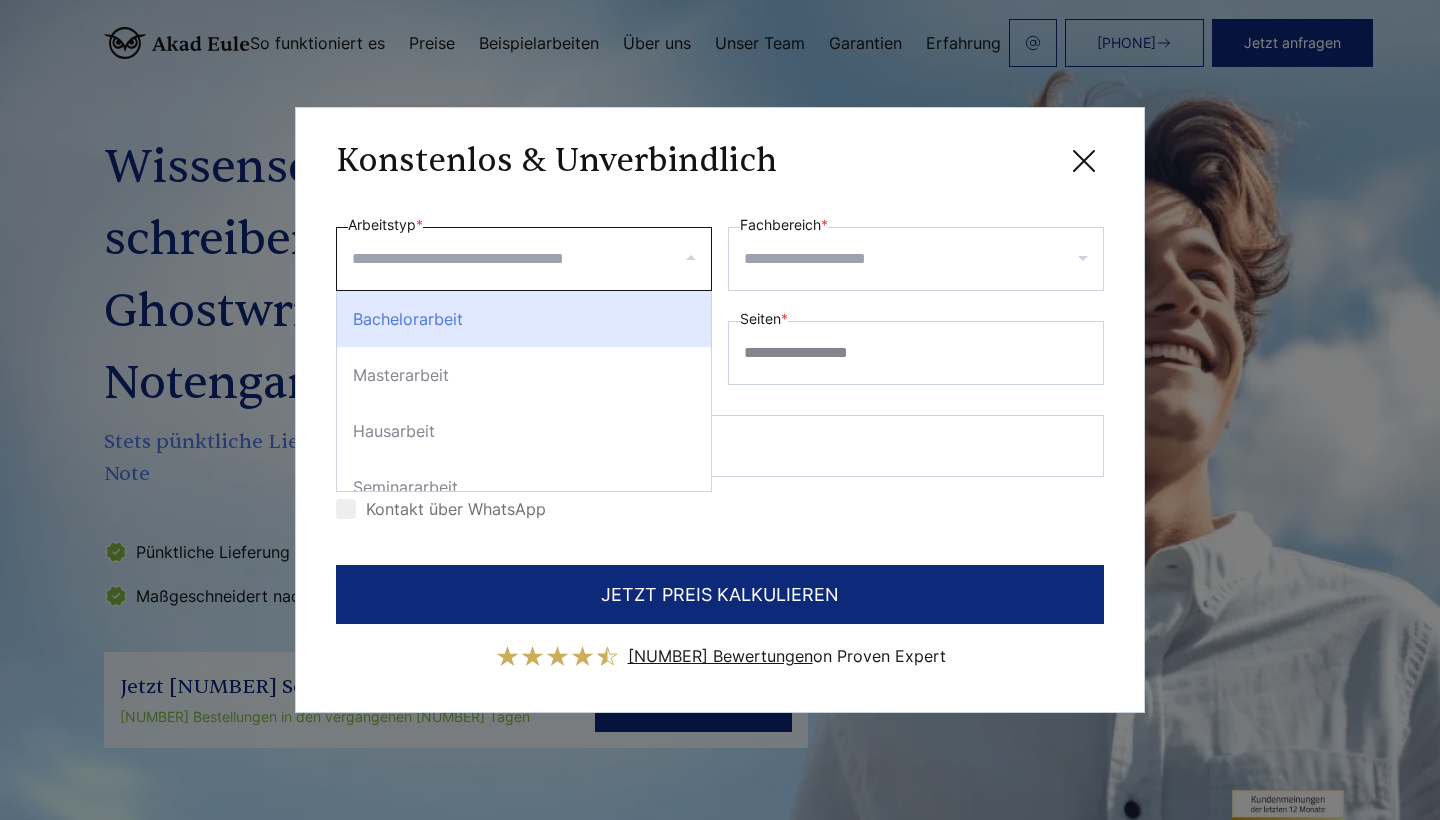 click on "Bachelorarbeit" at bounding box center (524, 319) 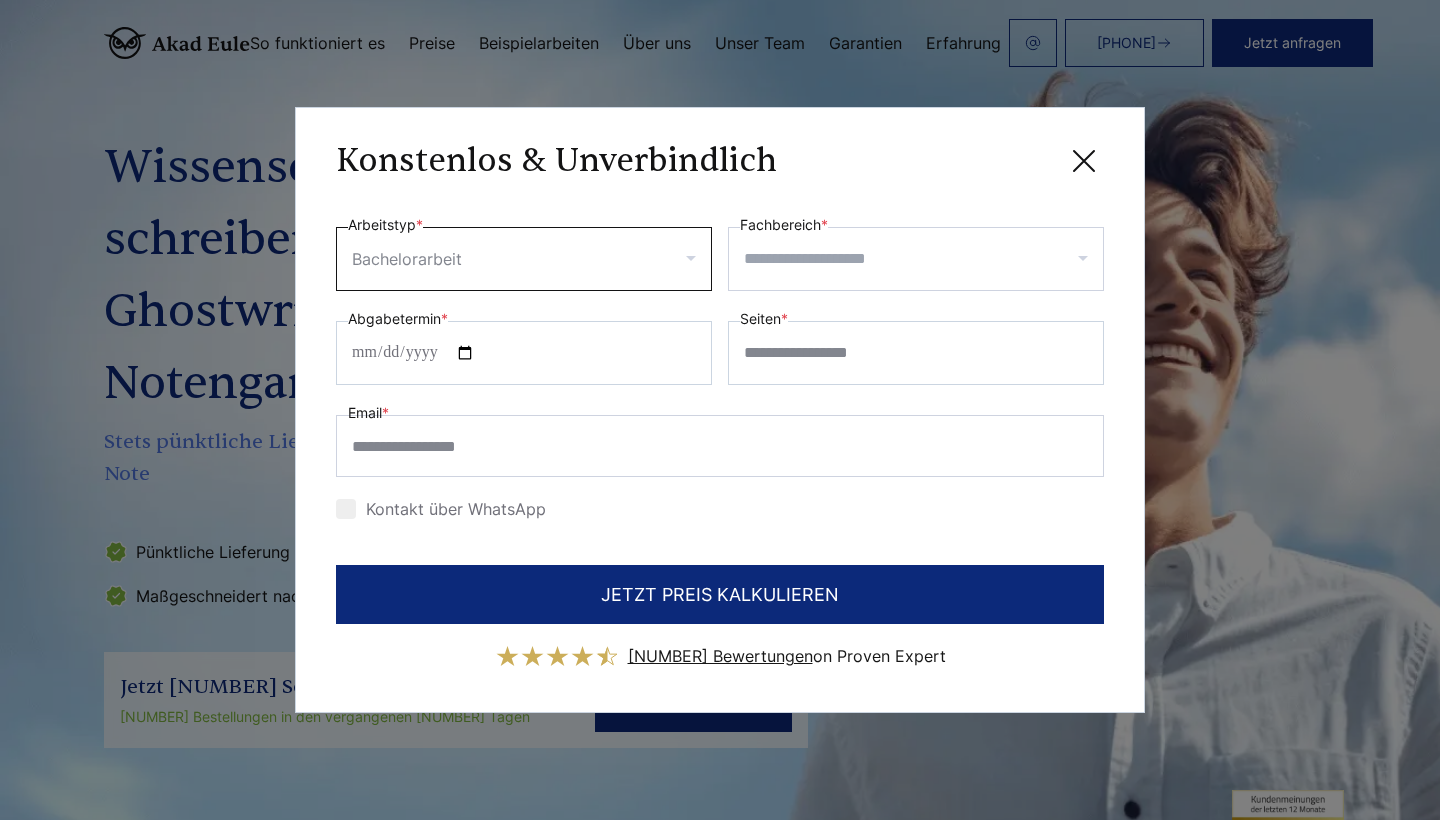 click on "Fachbereich  *" at bounding box center [923, 259] 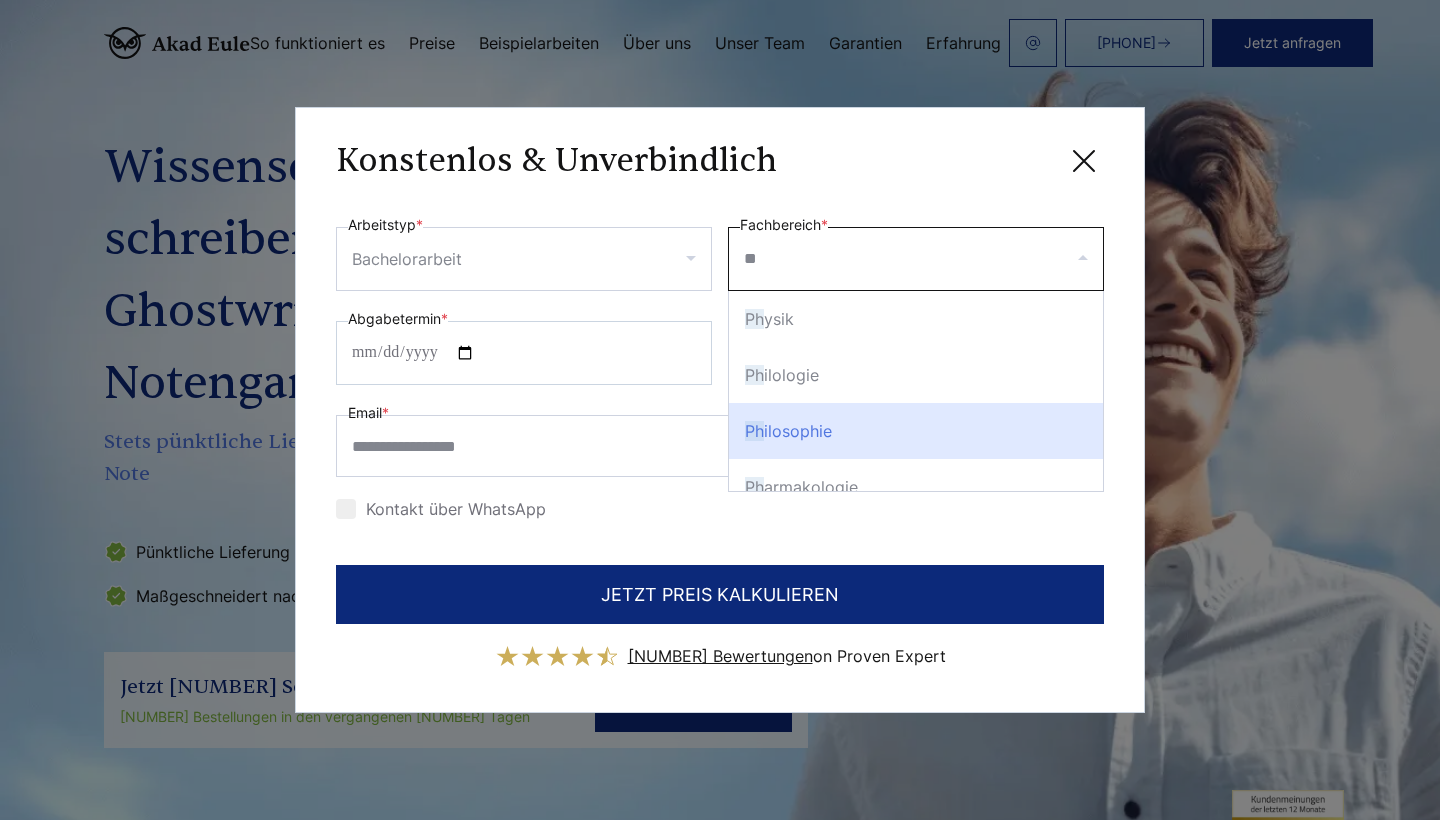 click on "Ph ilosophie" at bounding box center (916, 431) 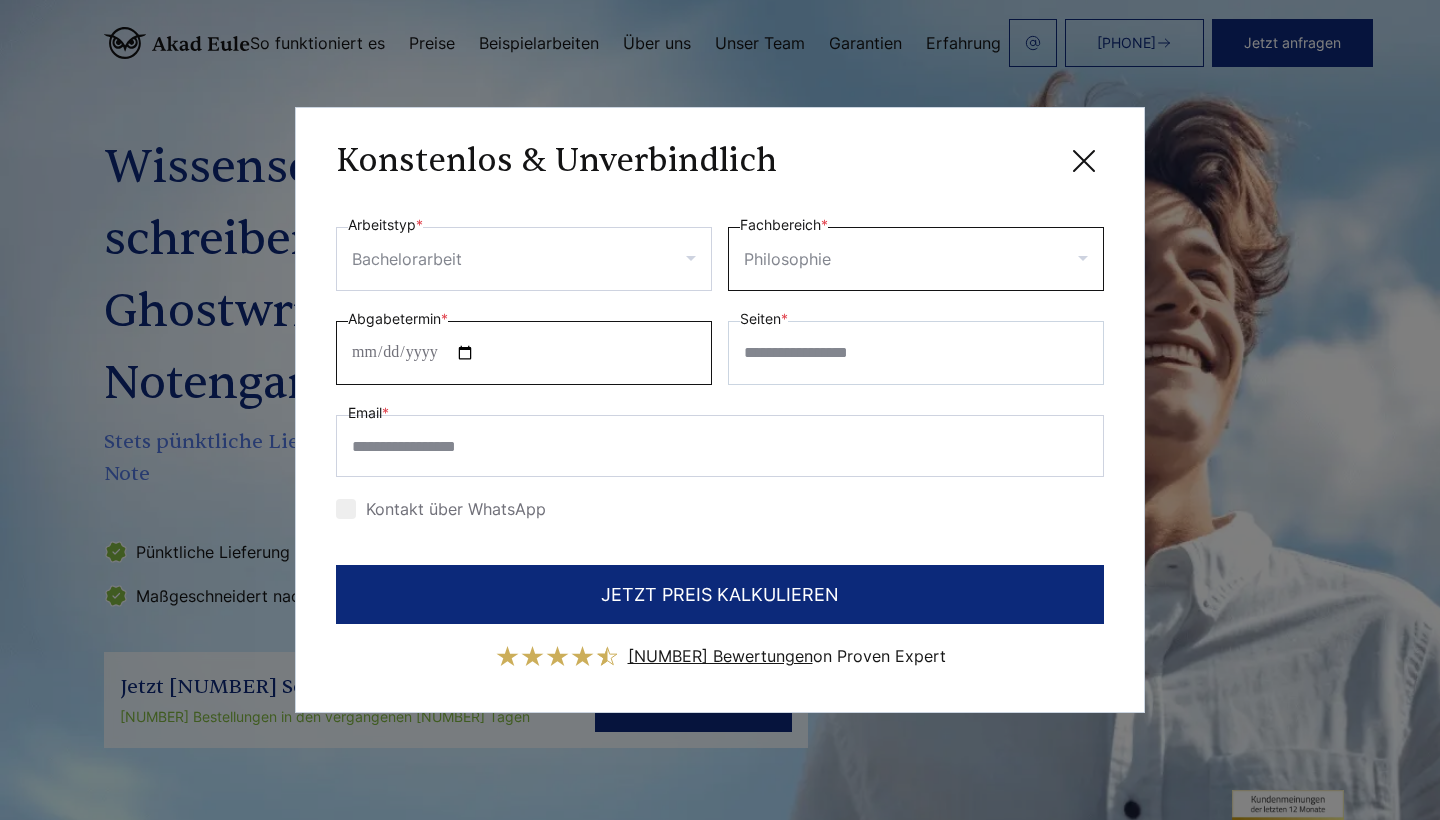 click on "[DATE]  *" at bounding box center [524, 353] 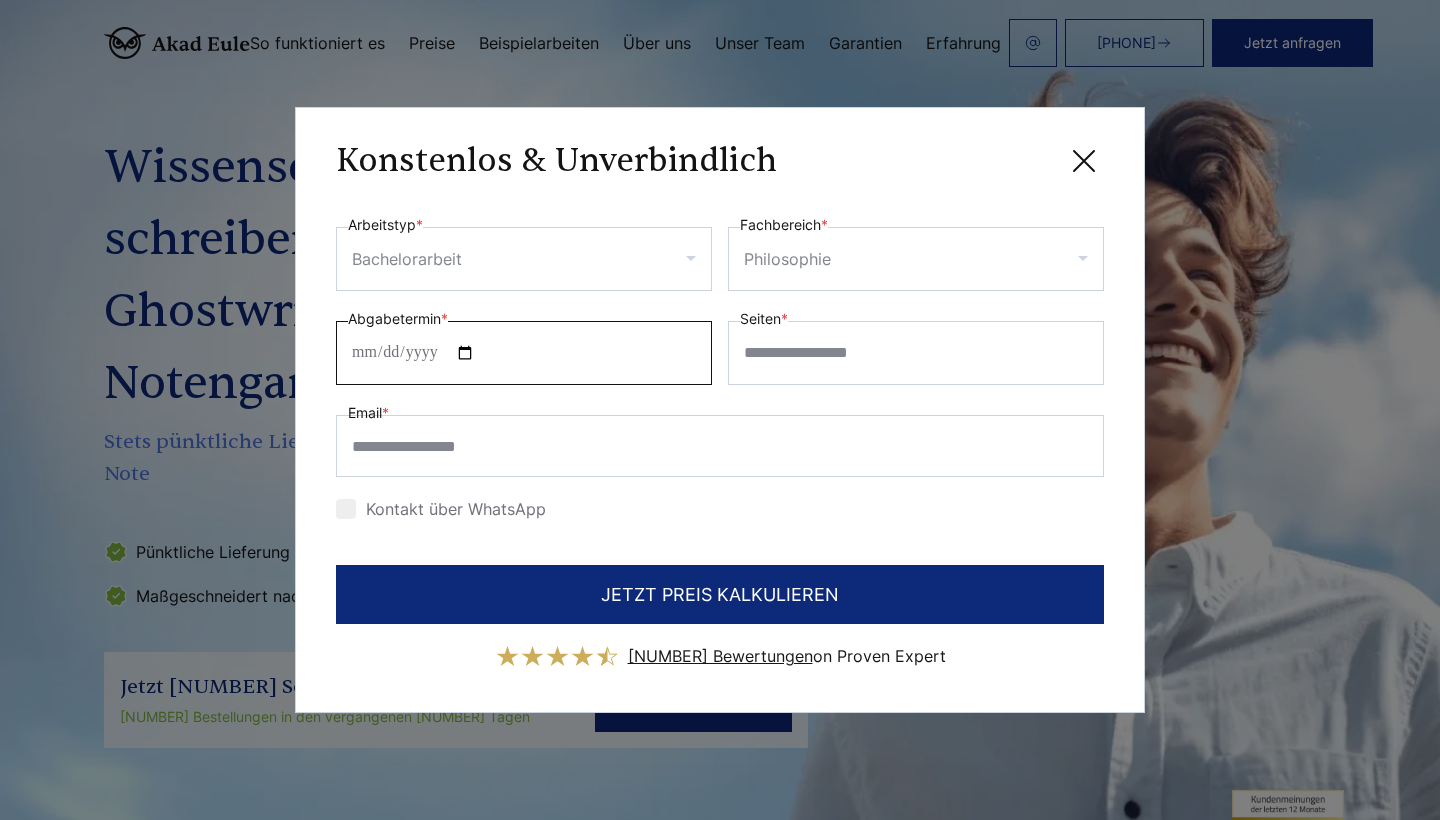 type on "**********" 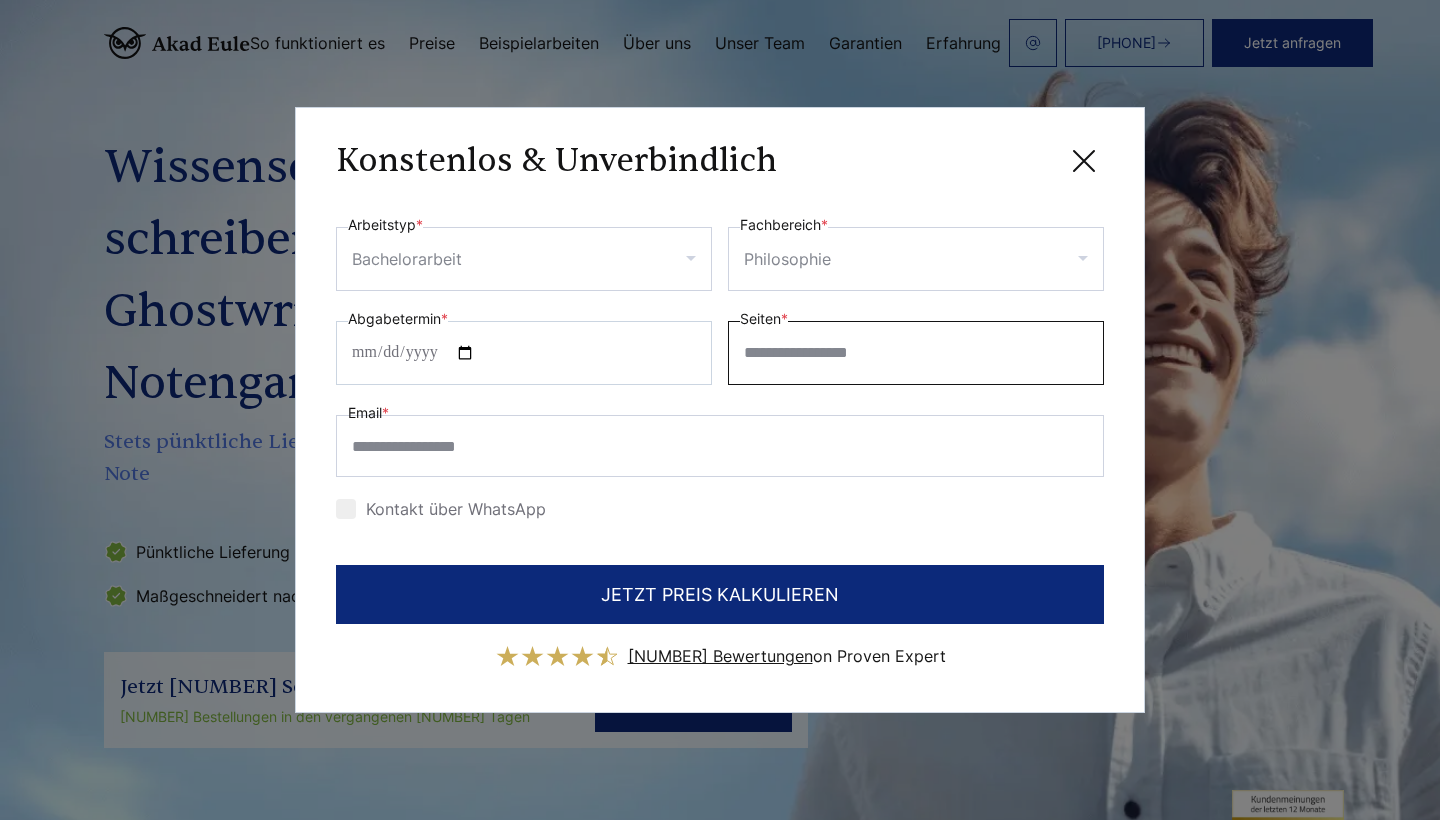 click on "Seiten  *" at bounding box center [916, 353] 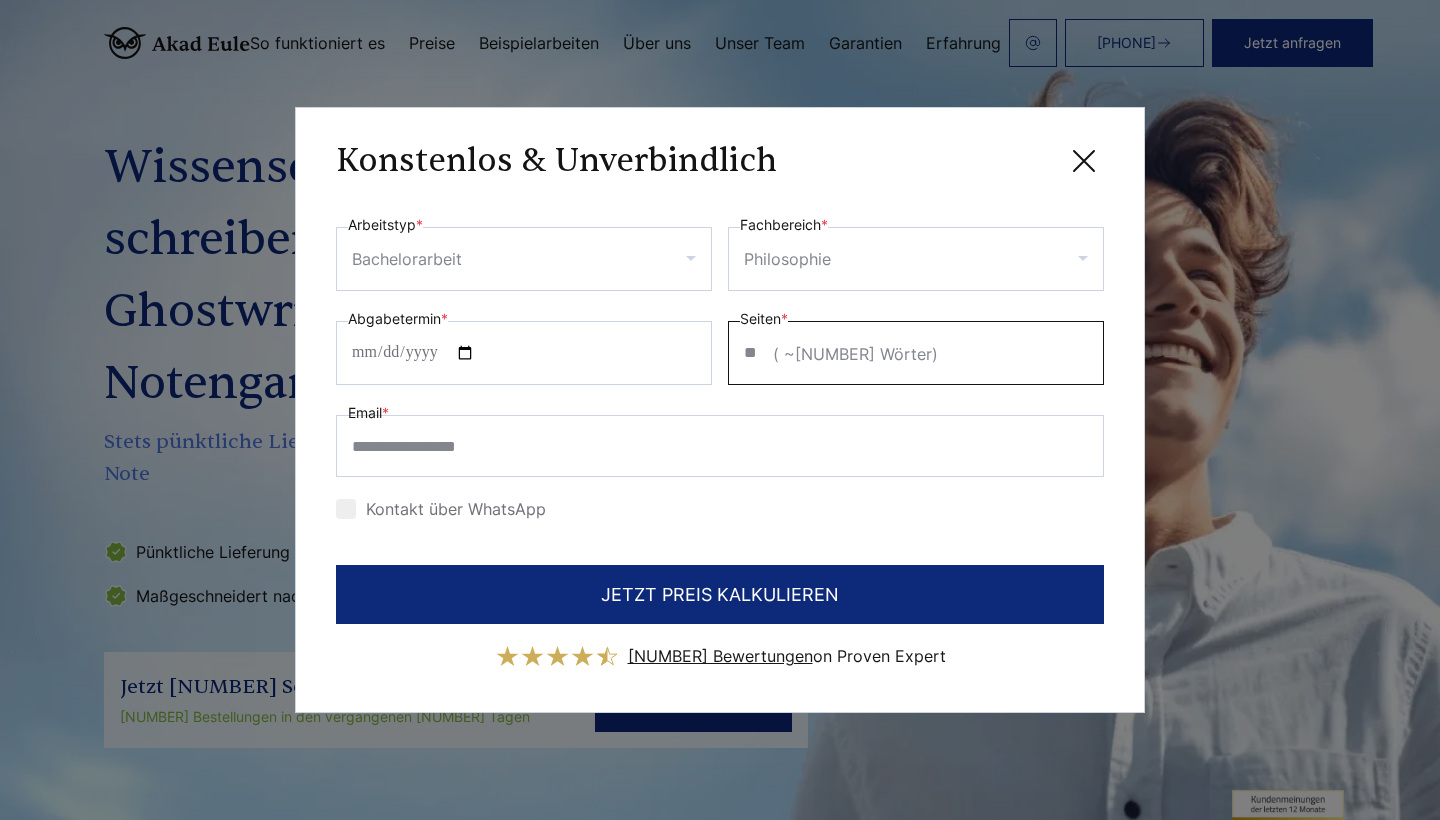 scroll, scrollTop: 36, scrollLeft: 40, axis: both 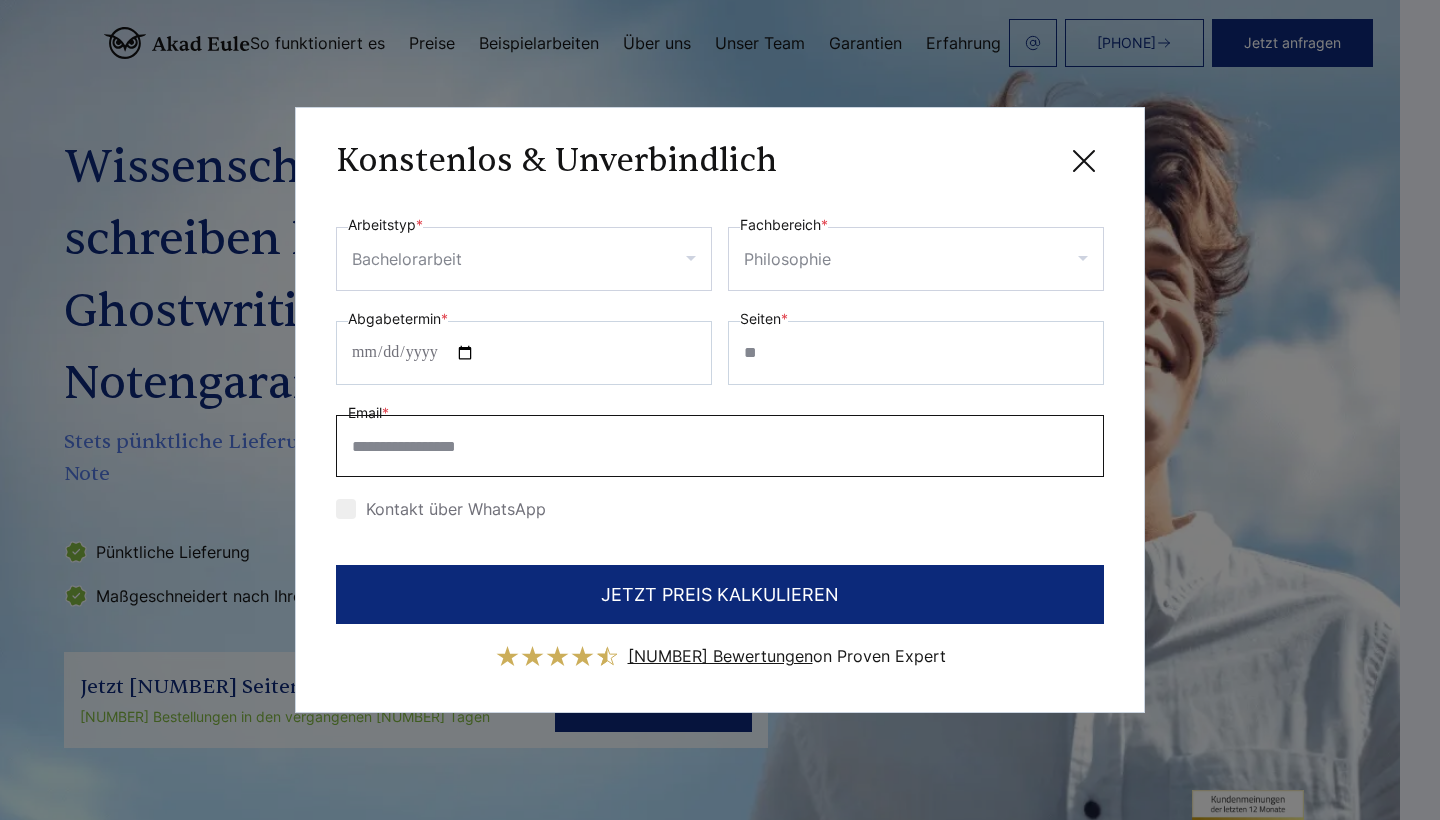 click on "Email  *" at bounding box center [720, 446] 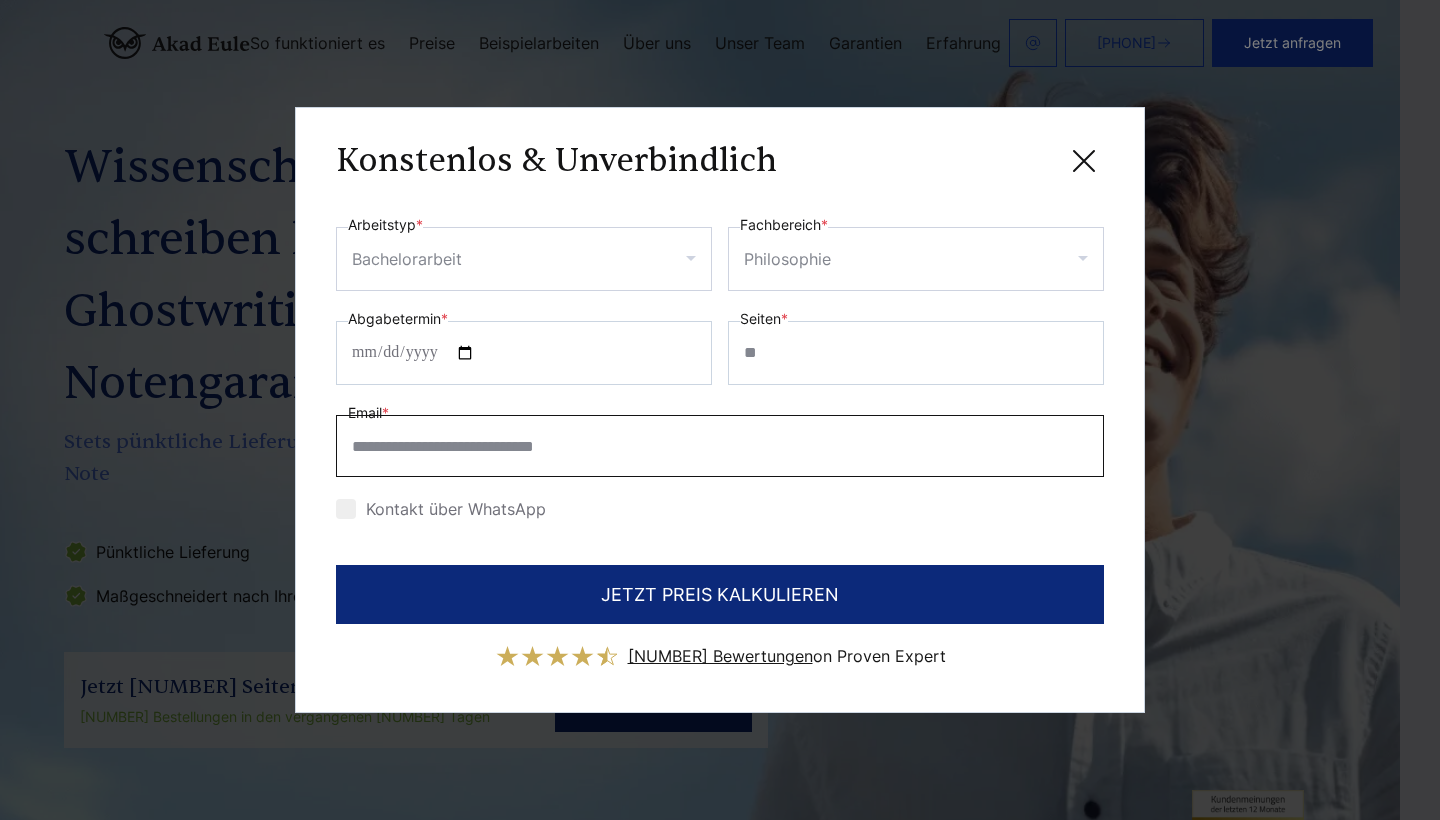 type on "**********" 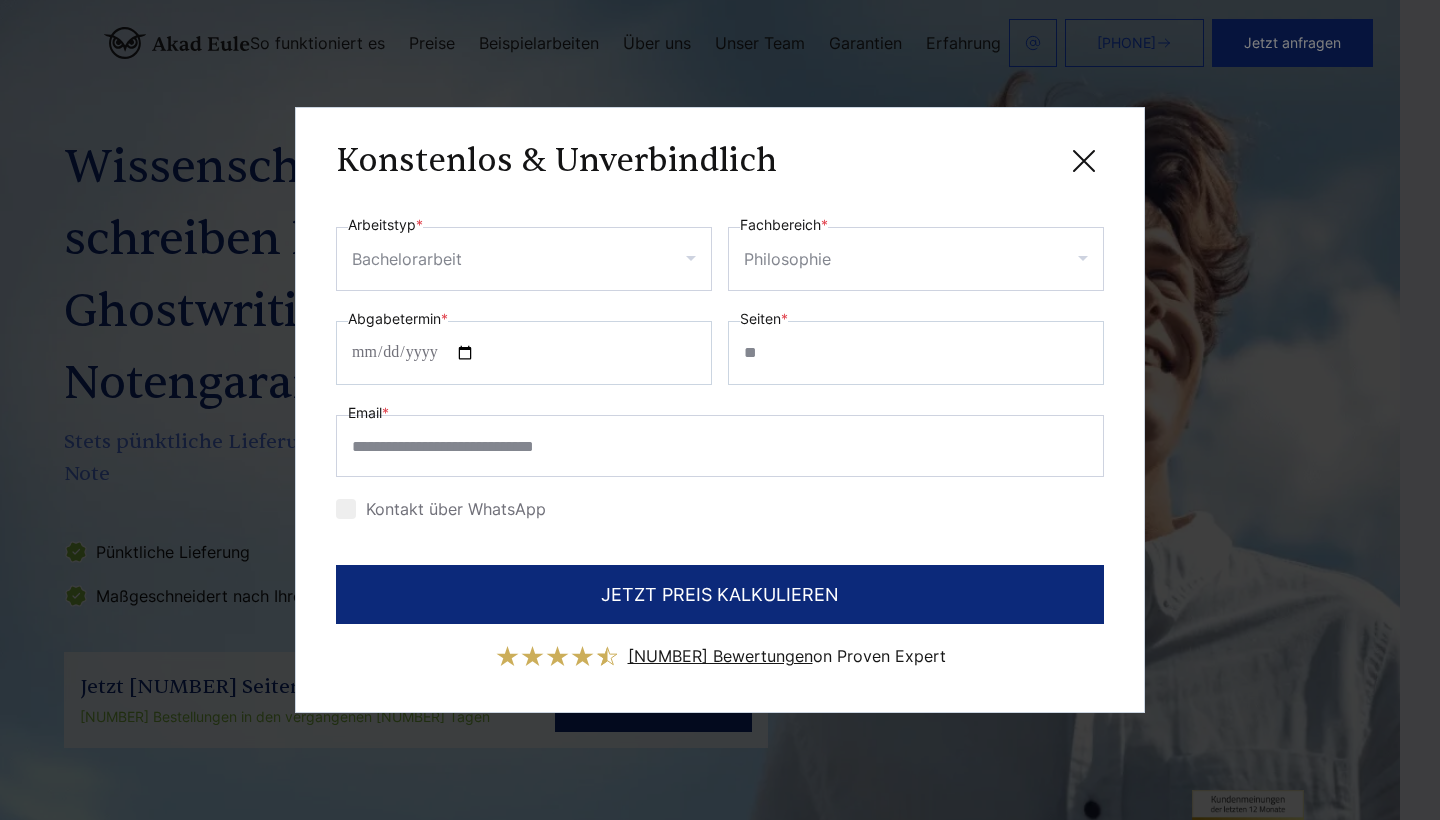 click at bounding box center [346, 509] 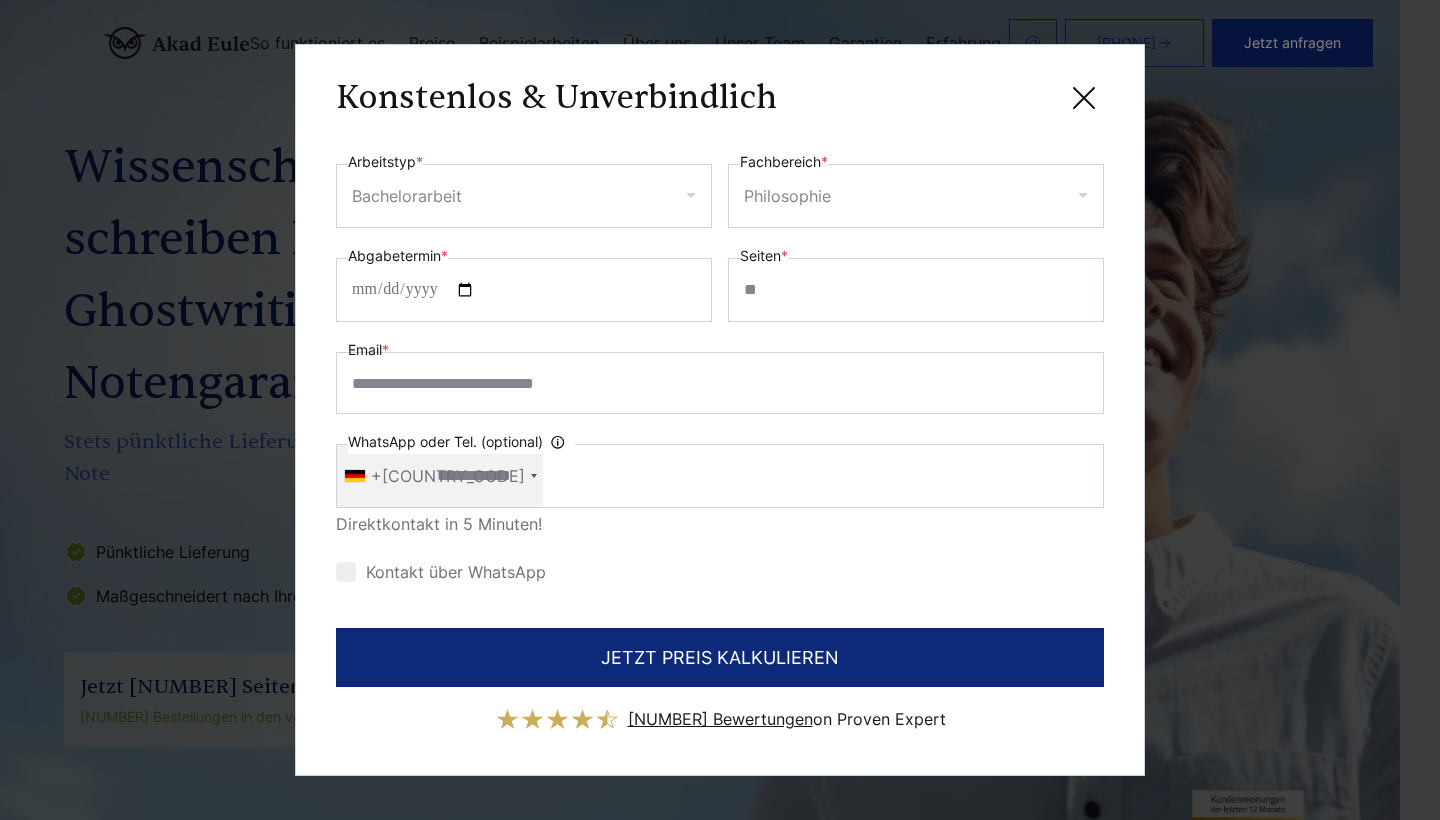 click on "WhatsApp oder Tel. (optional)
Ihre Daten werden nicht an Dritte weitergegeben" at bounding box center [720, 476] 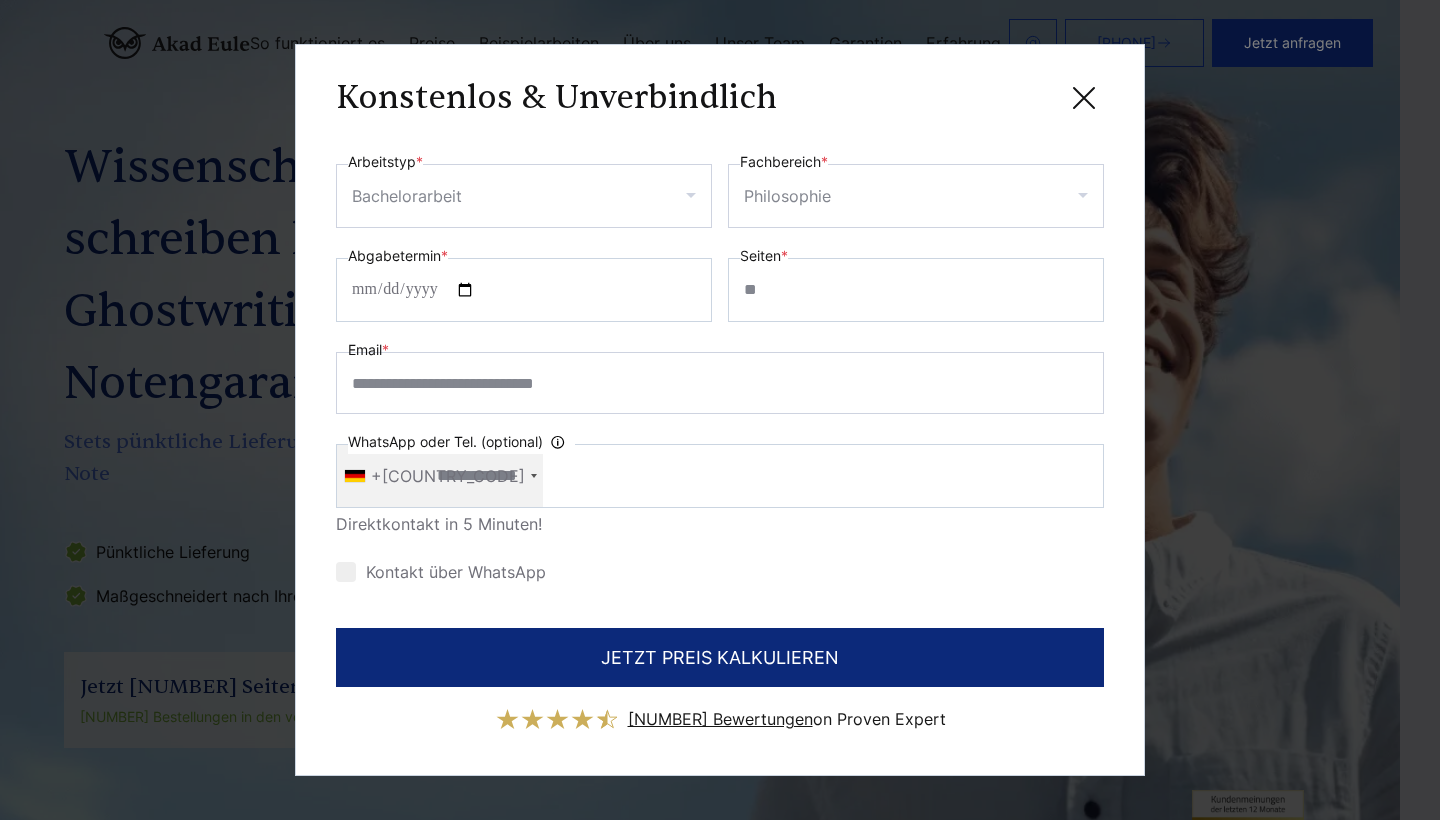 click on "**********" at bounding box center (720, 369) 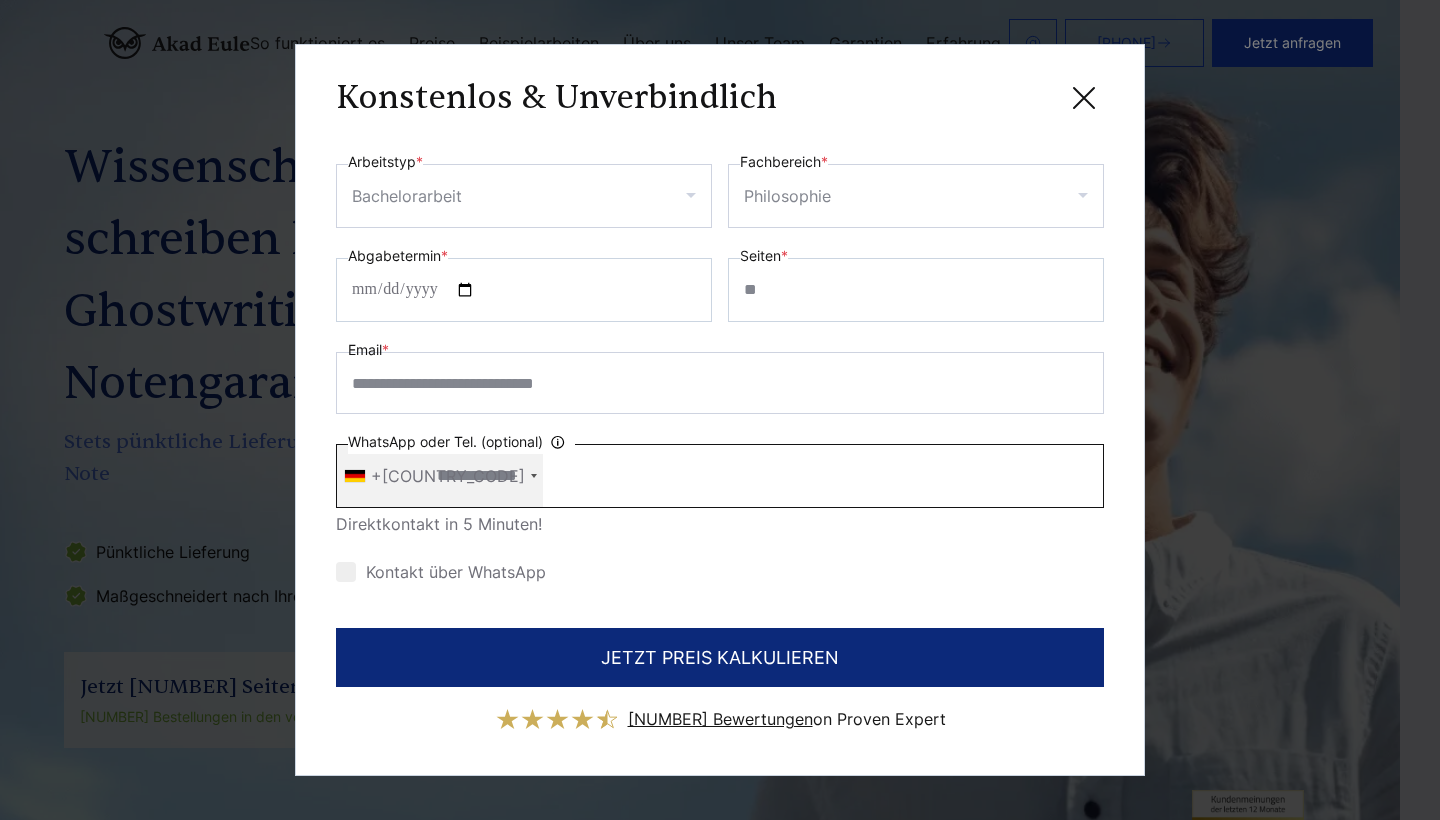 click on "**********" at bounding box center (720, 476) 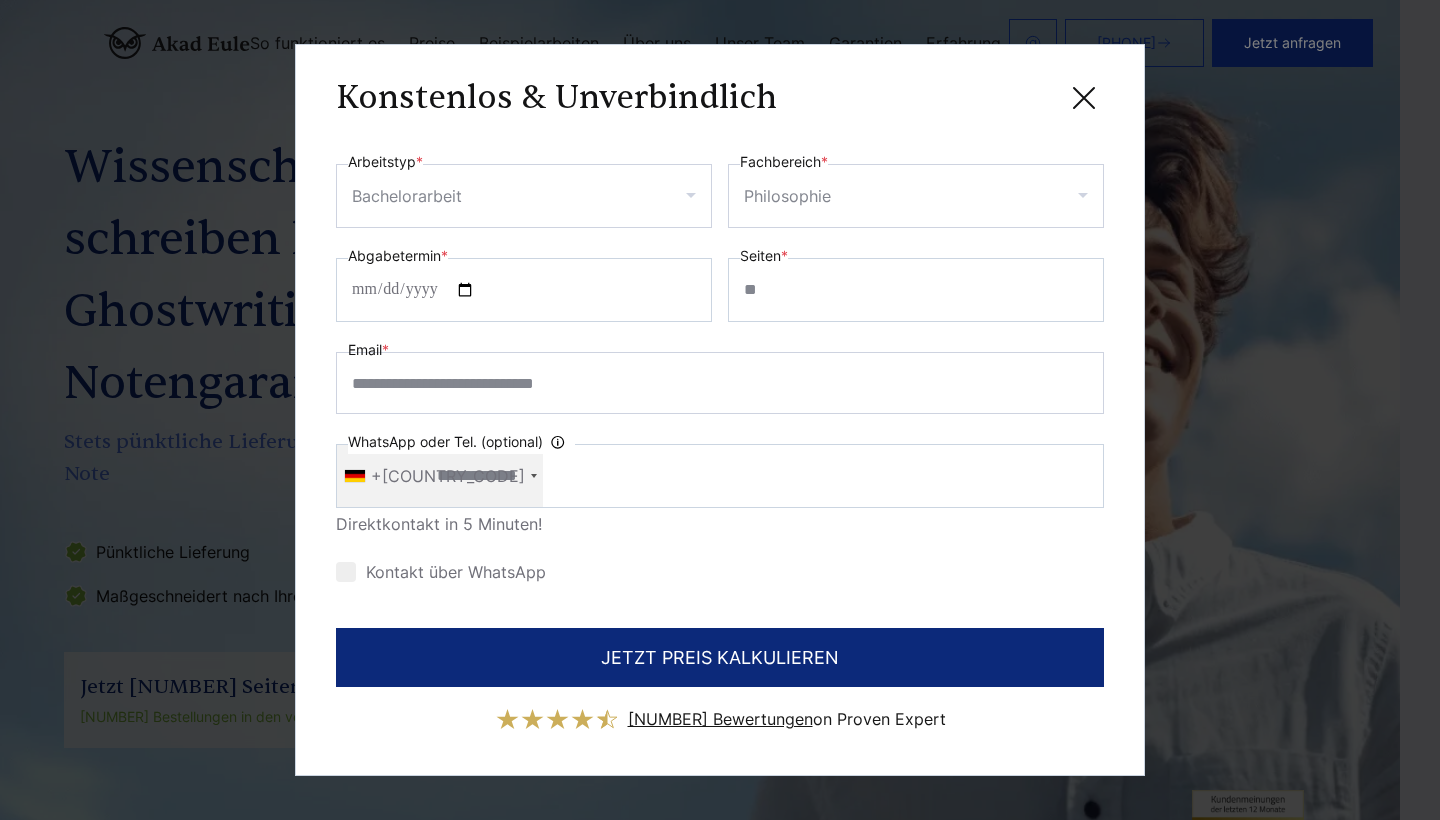 click on "Kontakt über WhatsApp" at bounding box center (720, 572) 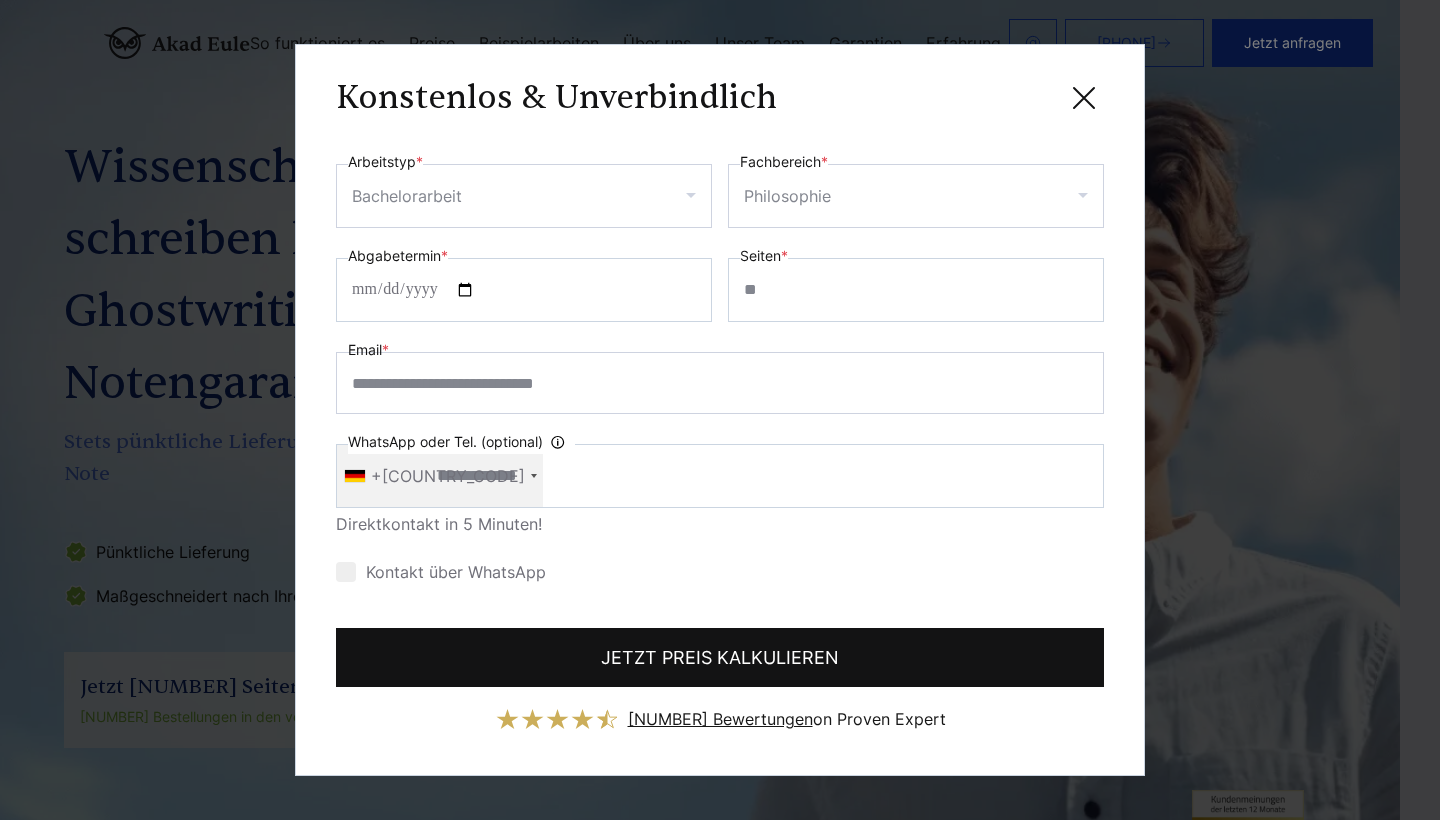 click on "JETZT PREIS KALKULIEREN" at bounding box center (720, 657) 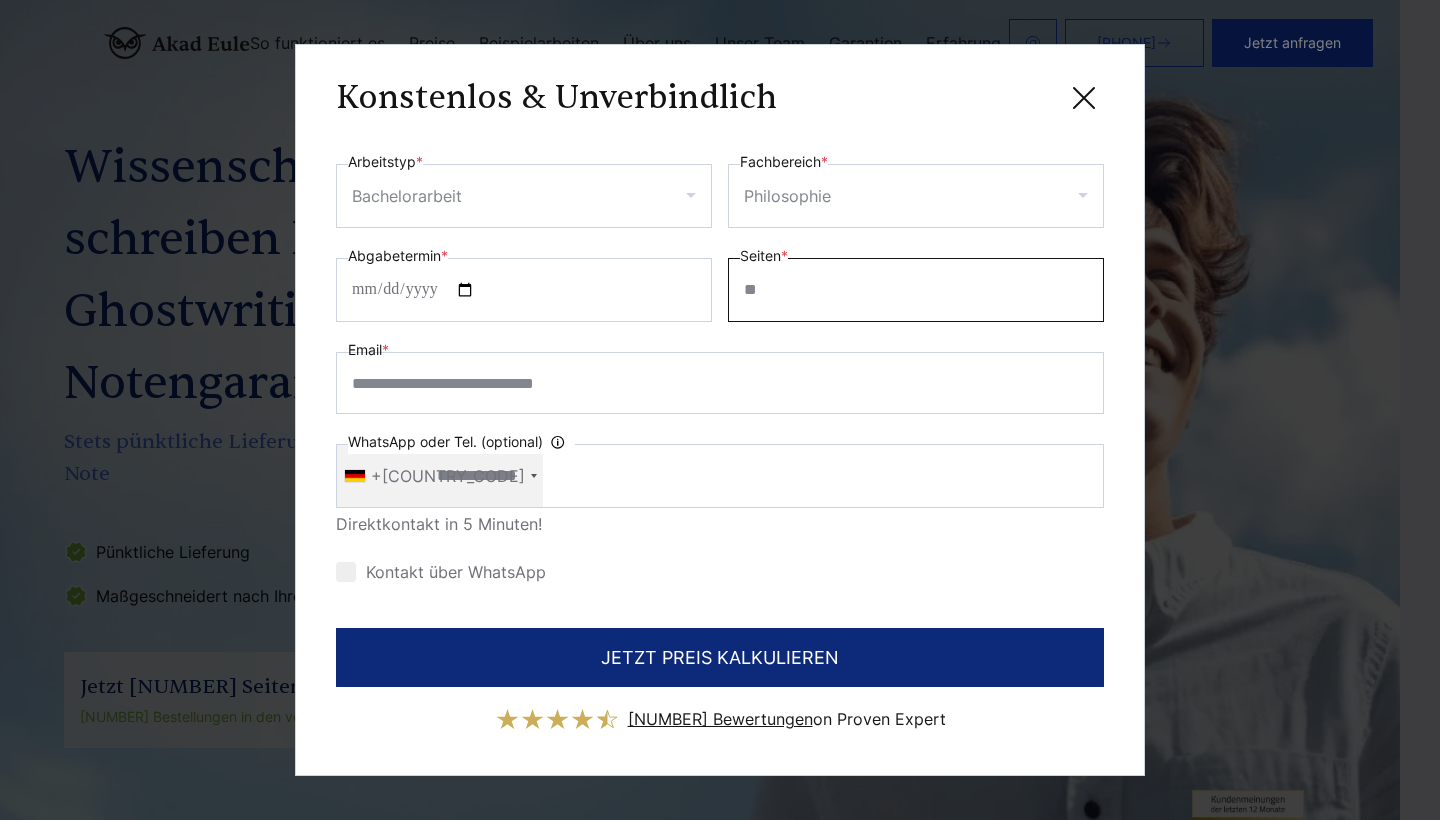click on "Seiten  *" at bounding box center (916, 290) 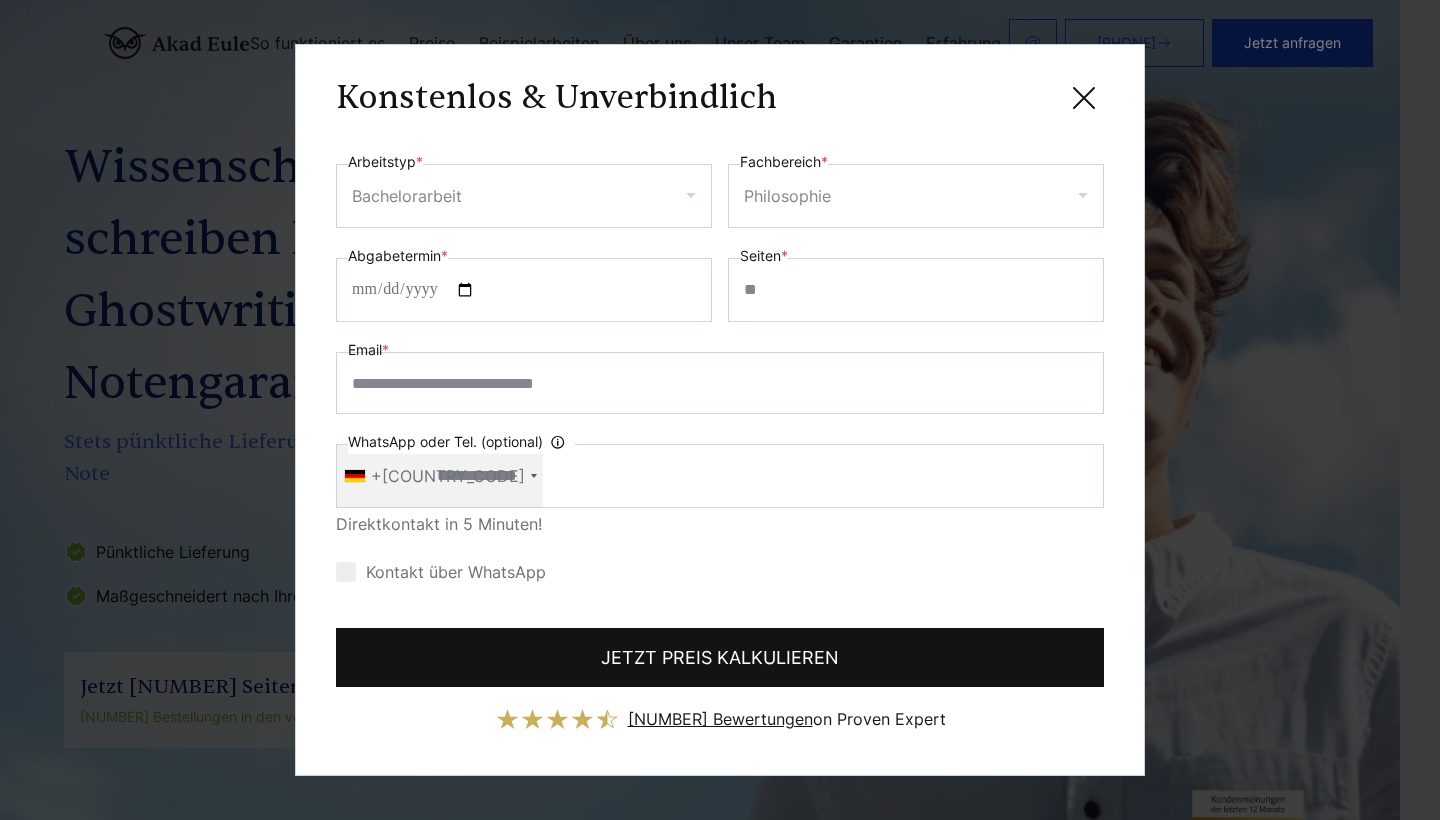click on "JETZT PREIS KALKULIEREN" at bounding box center (720, 657) 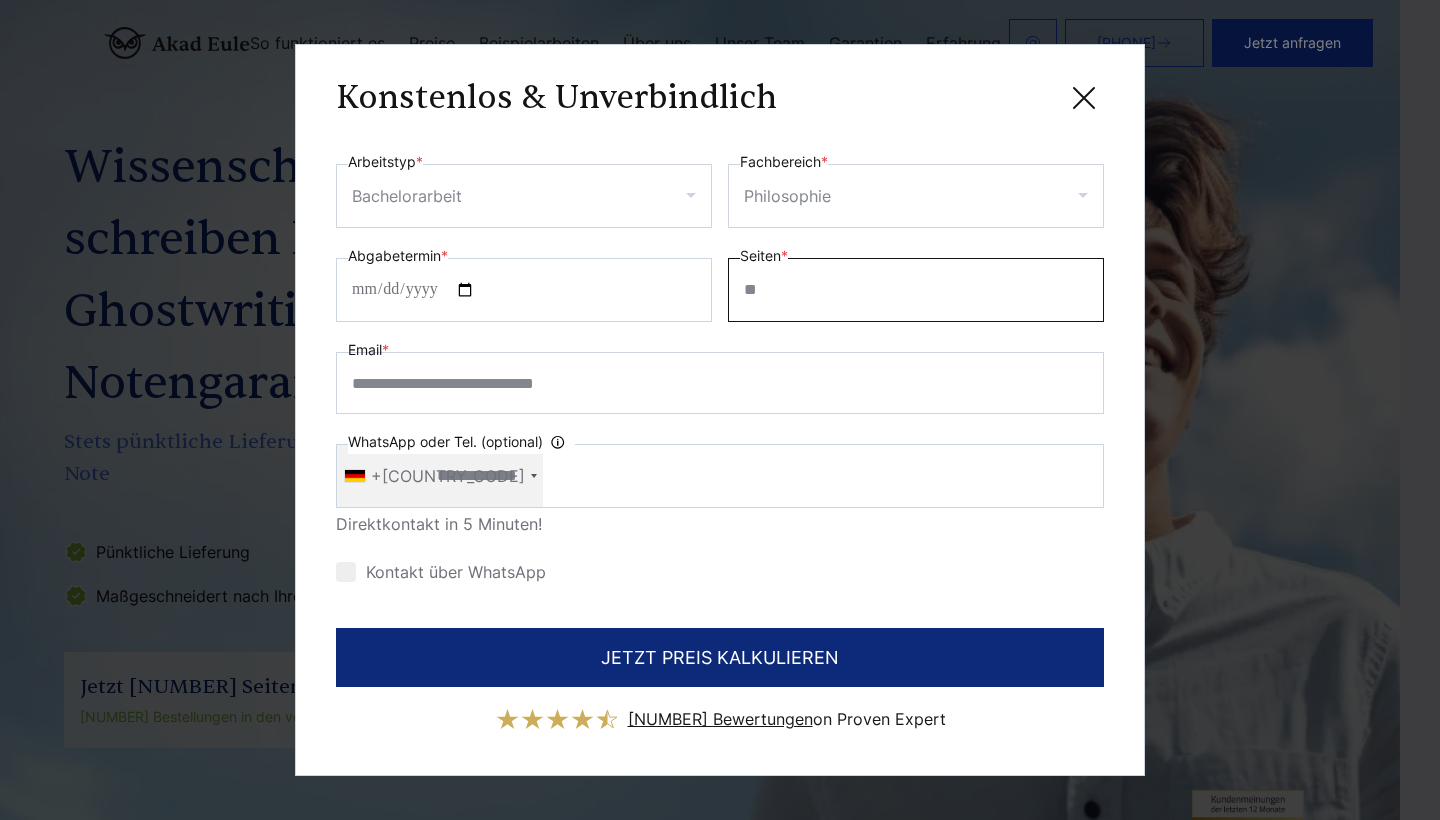 click on "Seiten  *" at bounding box center (916, 290) 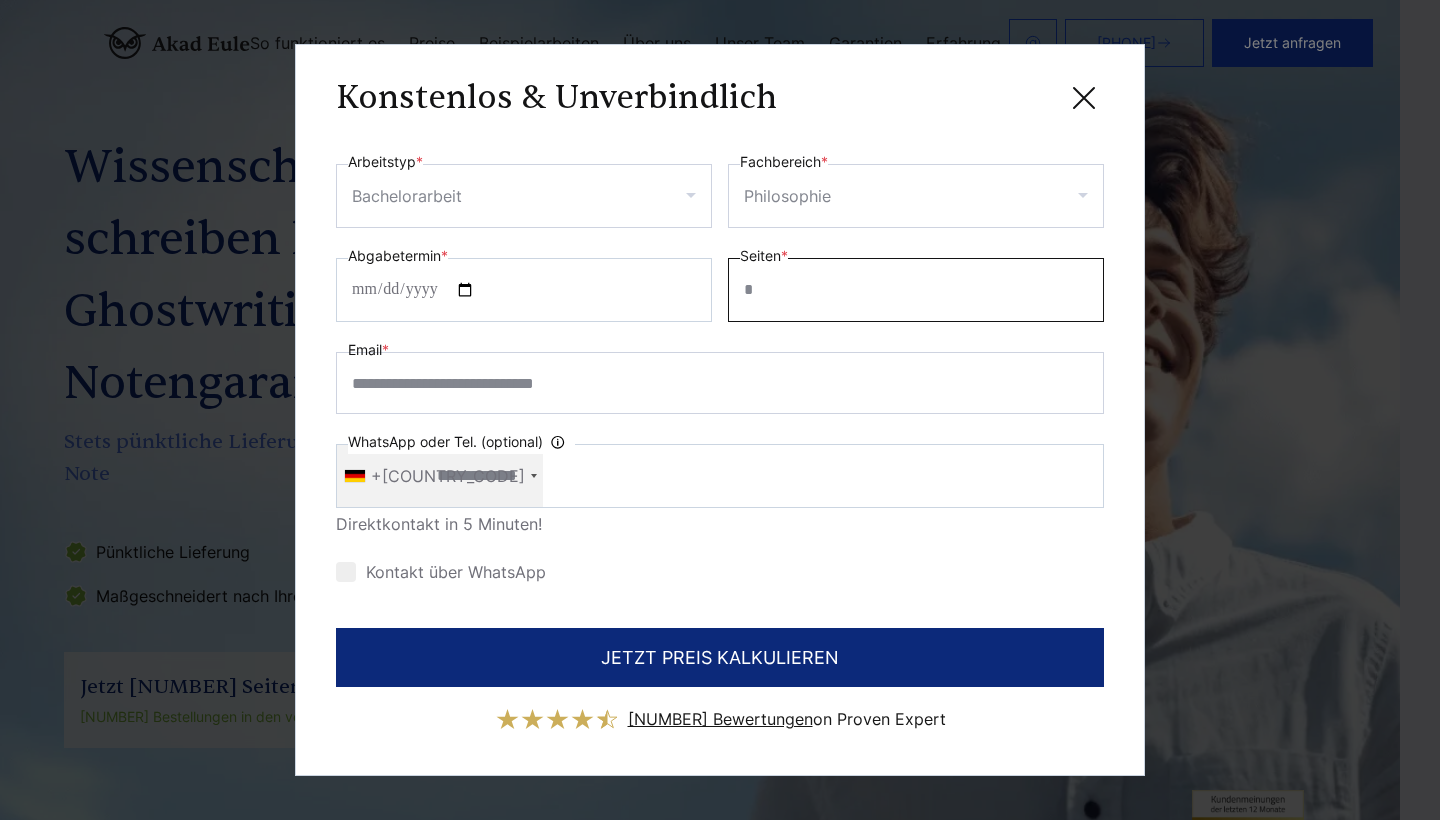 scroll, scrollTop: 36, scrollLeft: 68, axis: both 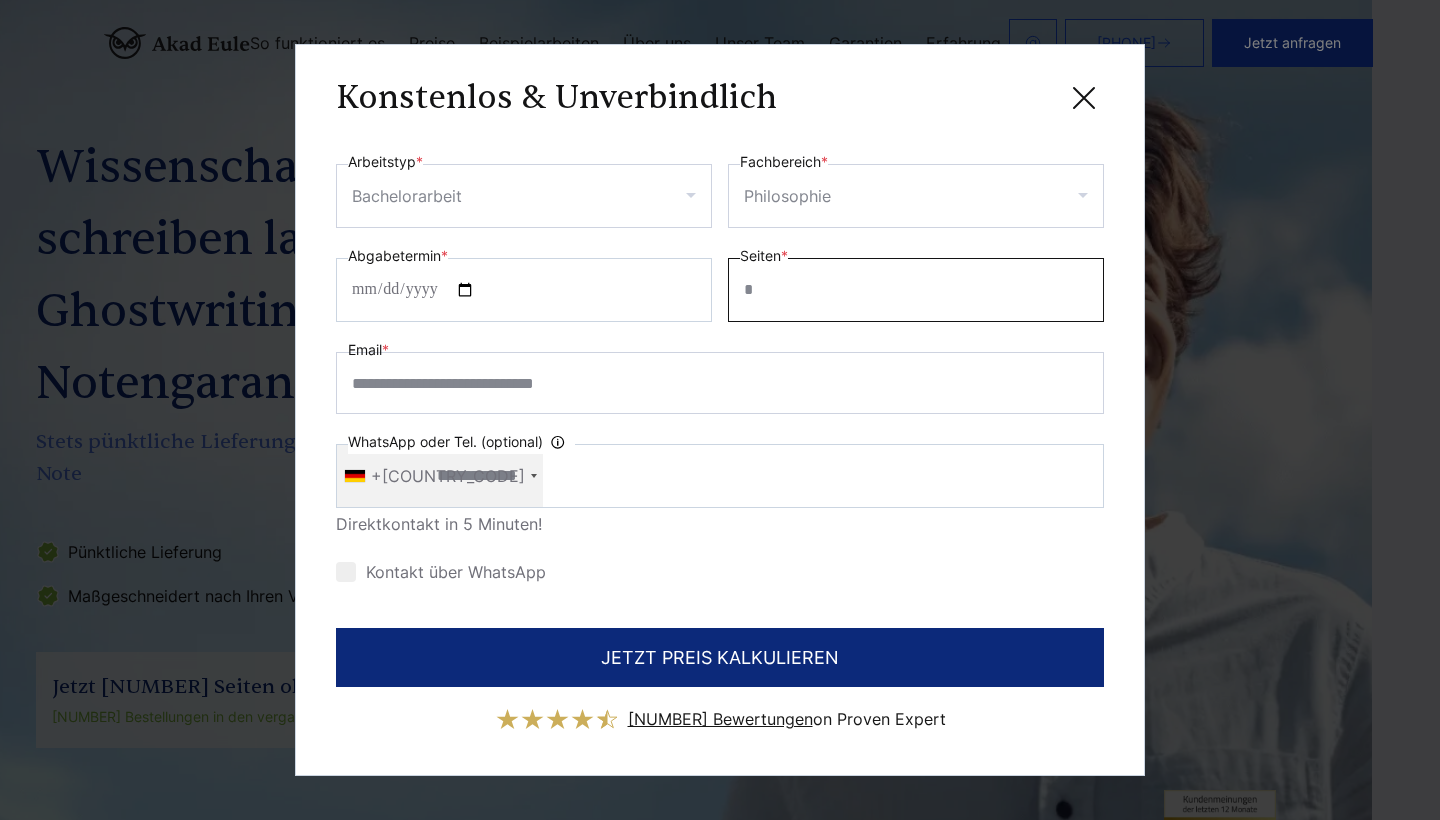 click on "Seiten  *" at bounding box center (916, 290) 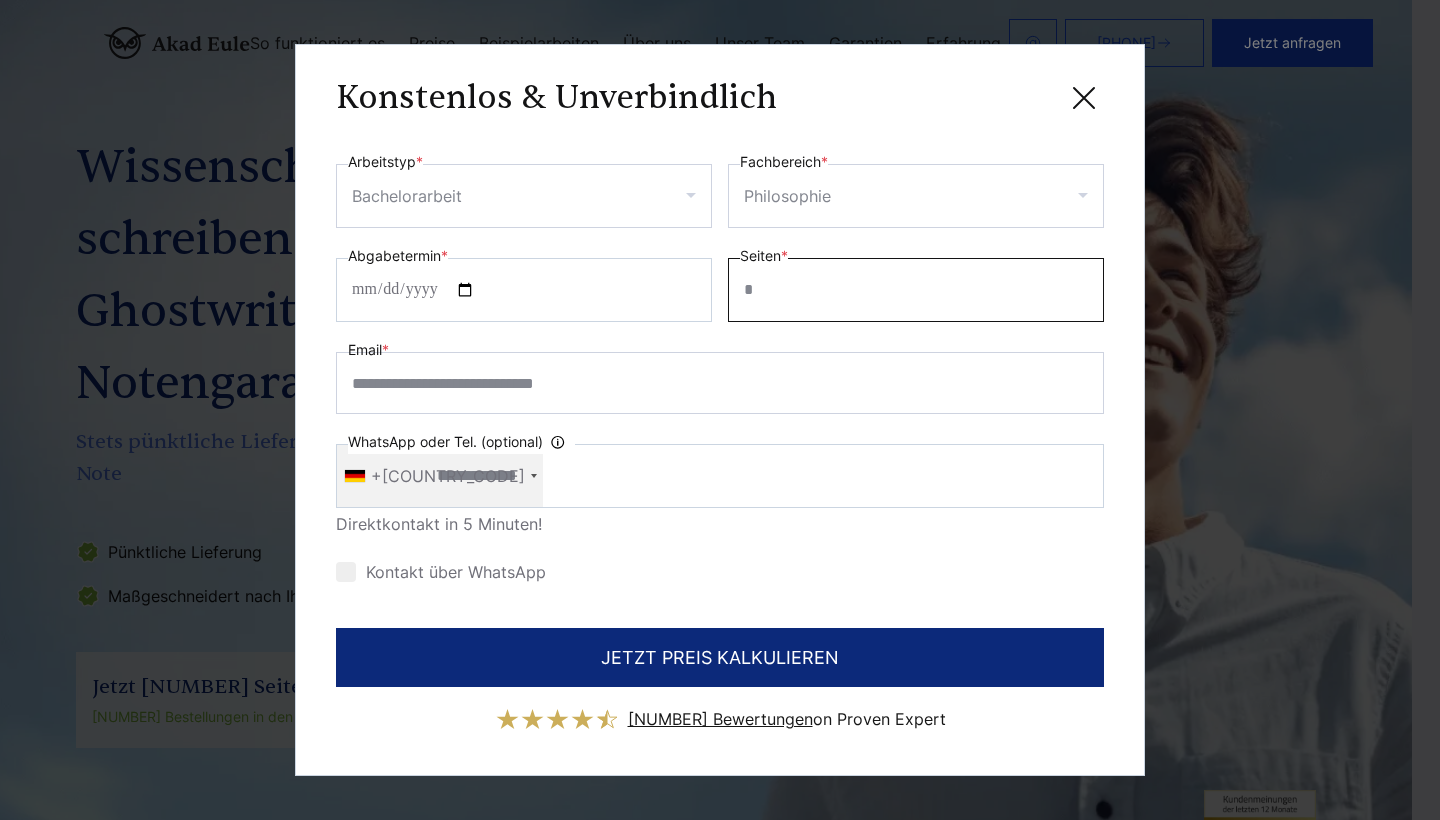 scroll, scrollTop: 36, scrollLeft: 68, axis: both 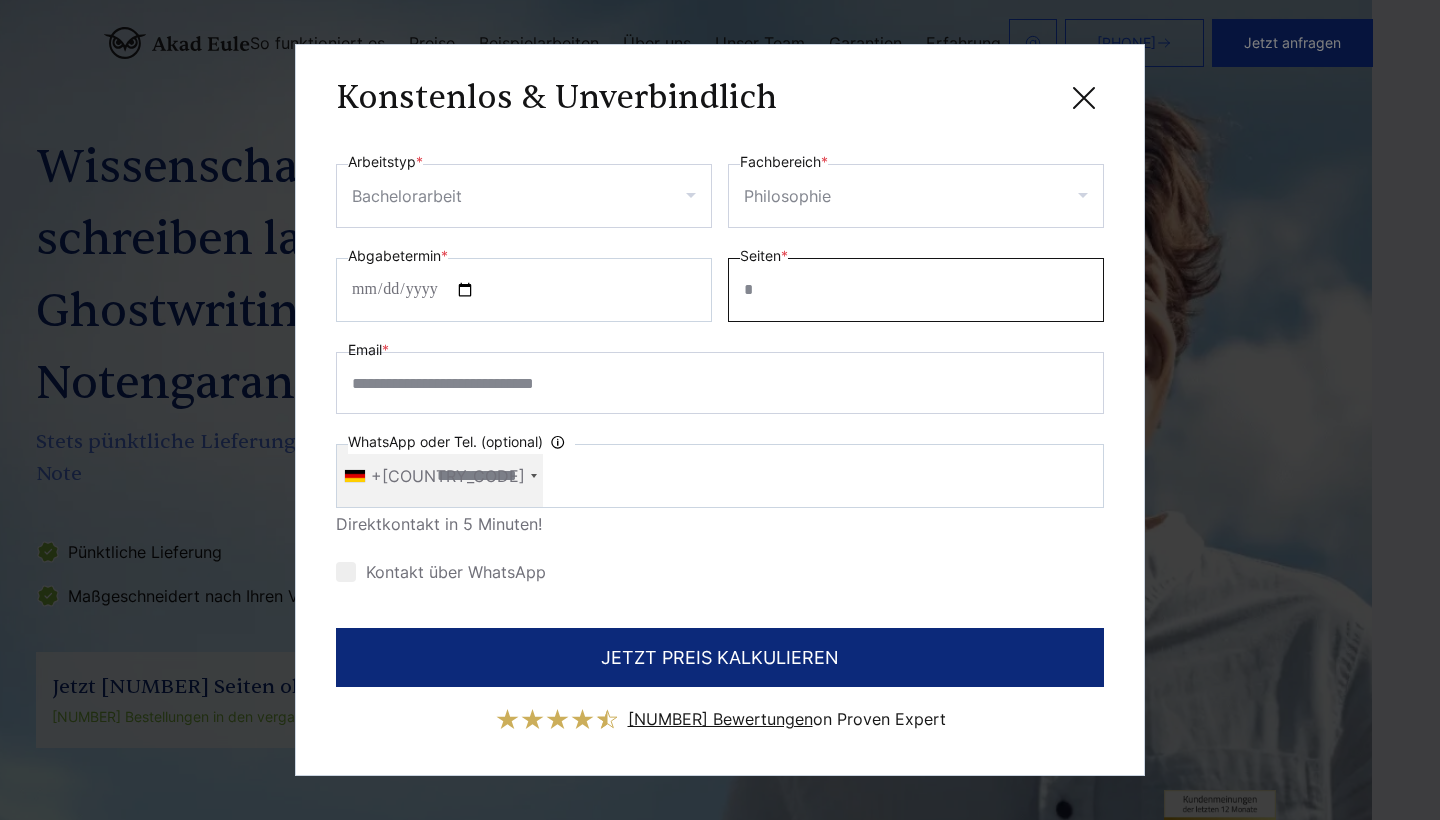 click on "Seiten  *" at bounding box center [916, 290] 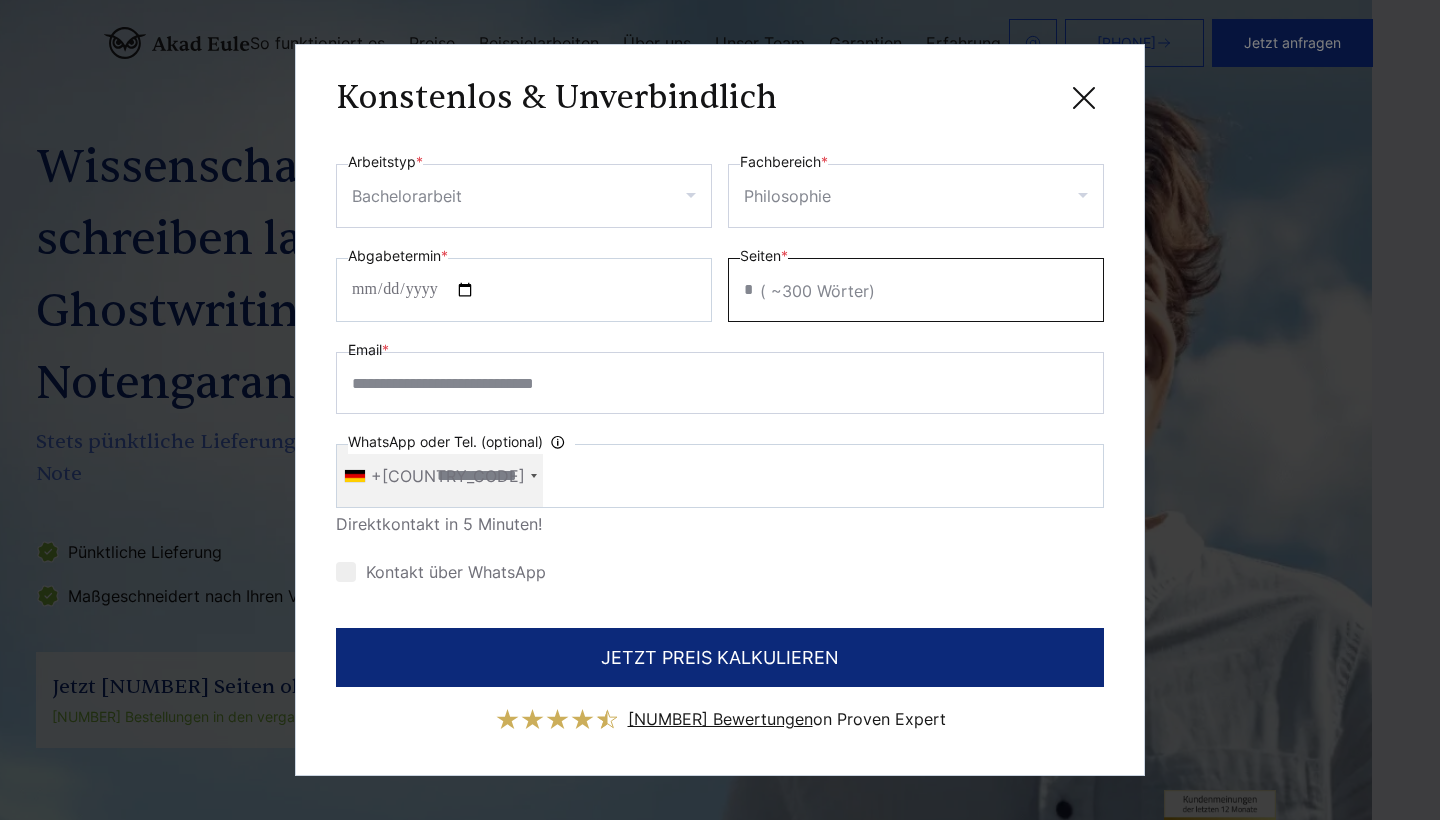 click on "*" at bounding box center (916, 290) 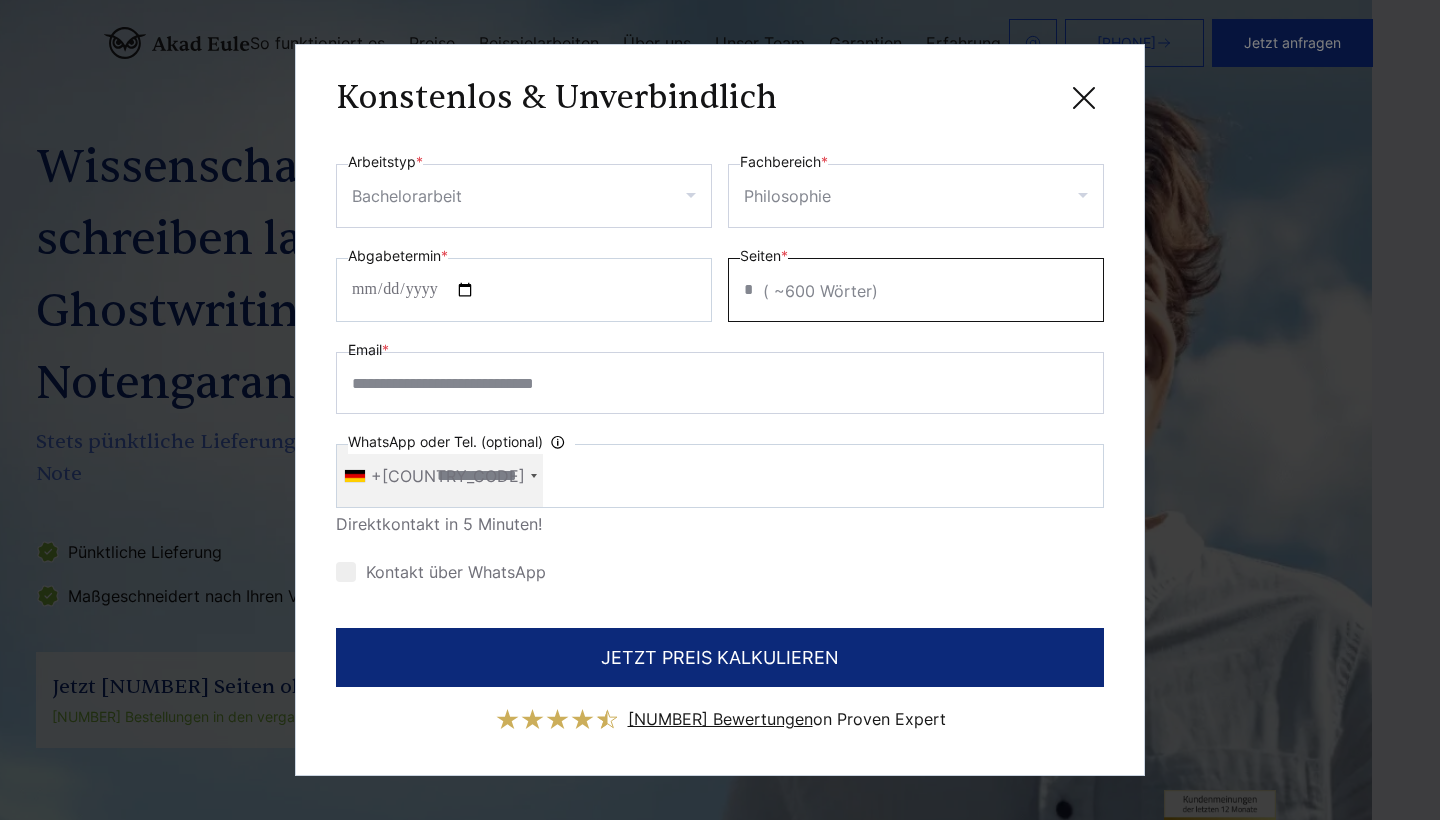 click on "*" at bounding box center (916, 290) 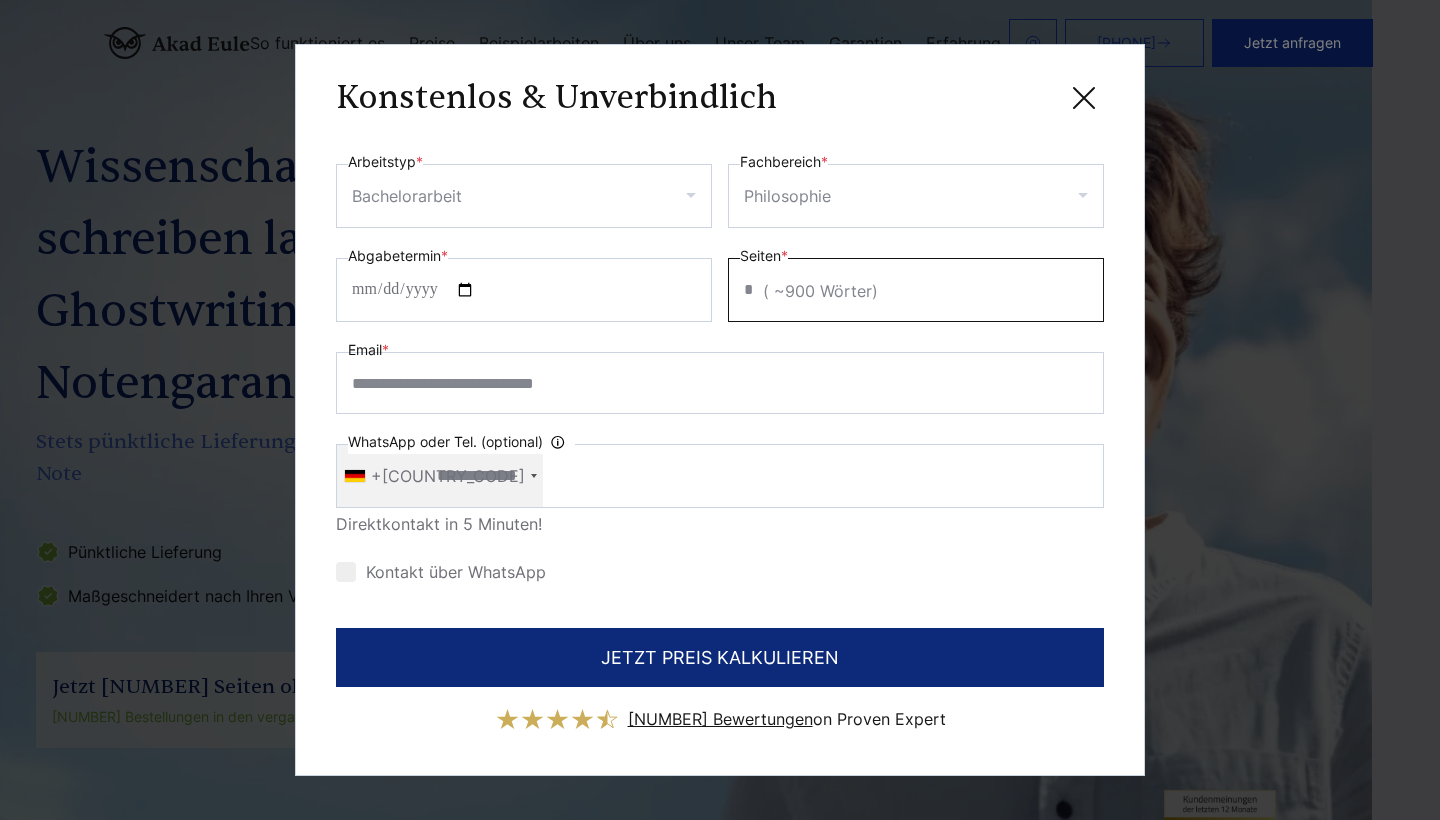 click on "*" at bounding box center [916, 290] 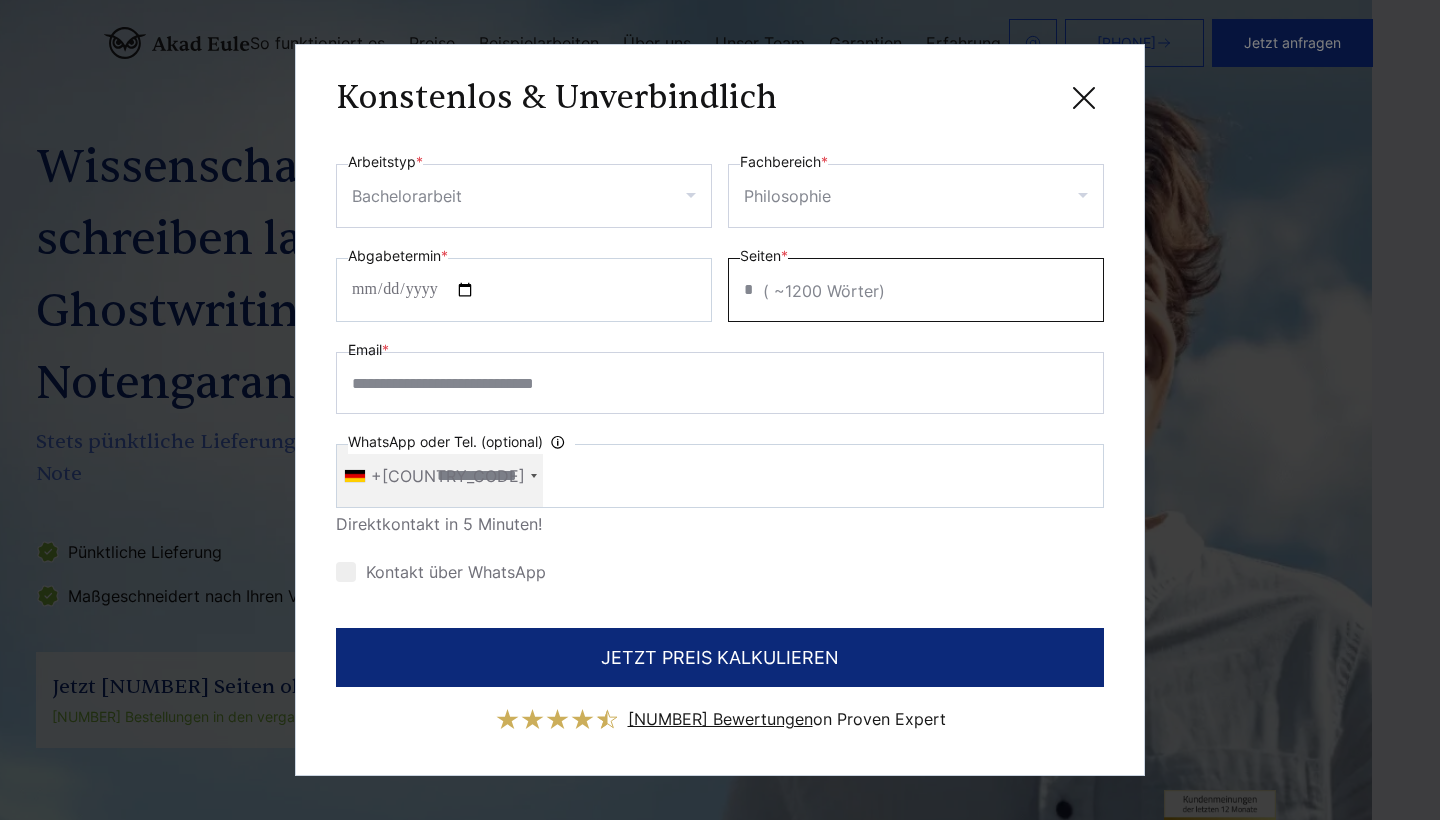 click on "*" at bounding box center [916, 290] 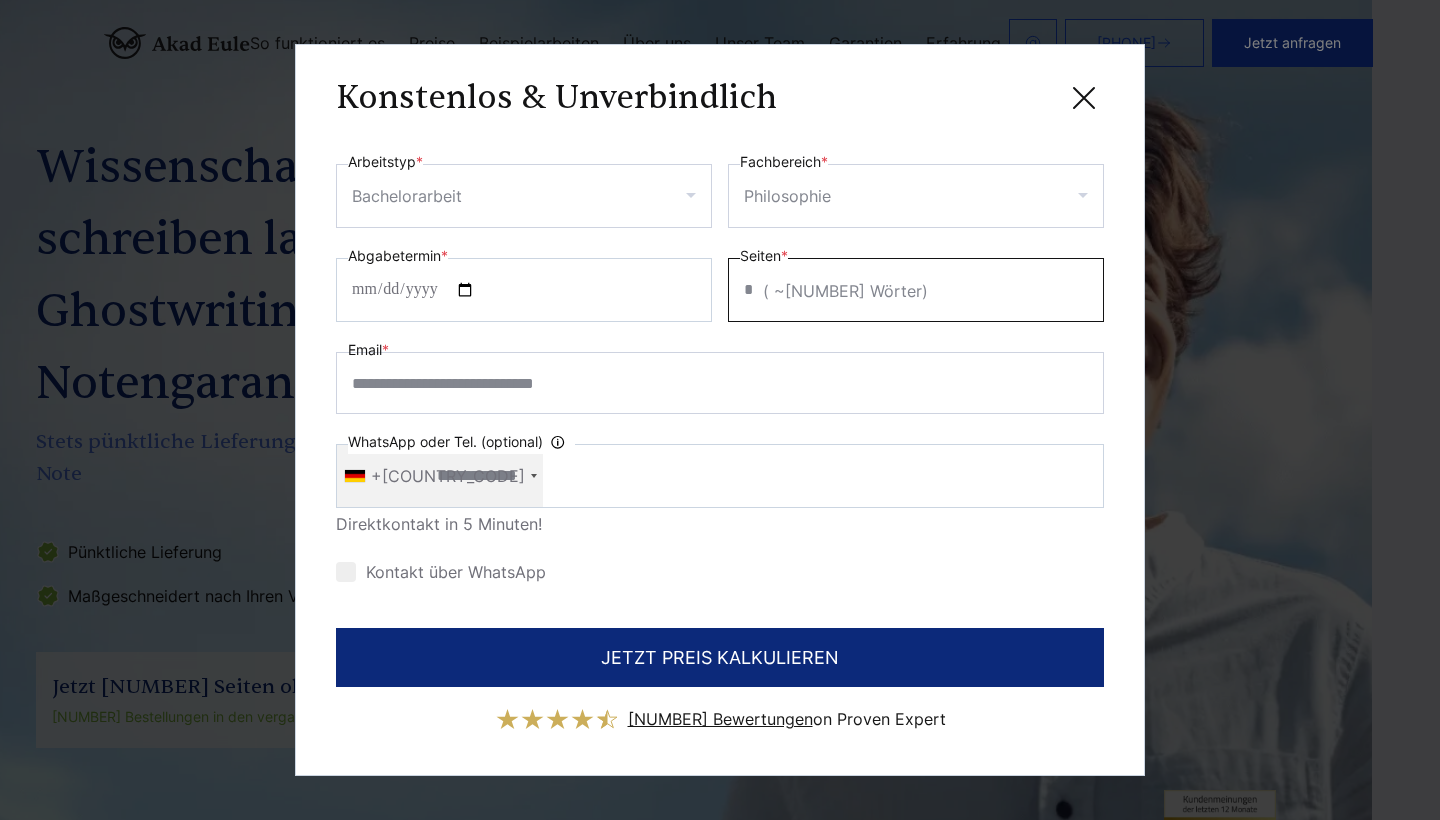 click on "*" at bounding box center [916, 290] 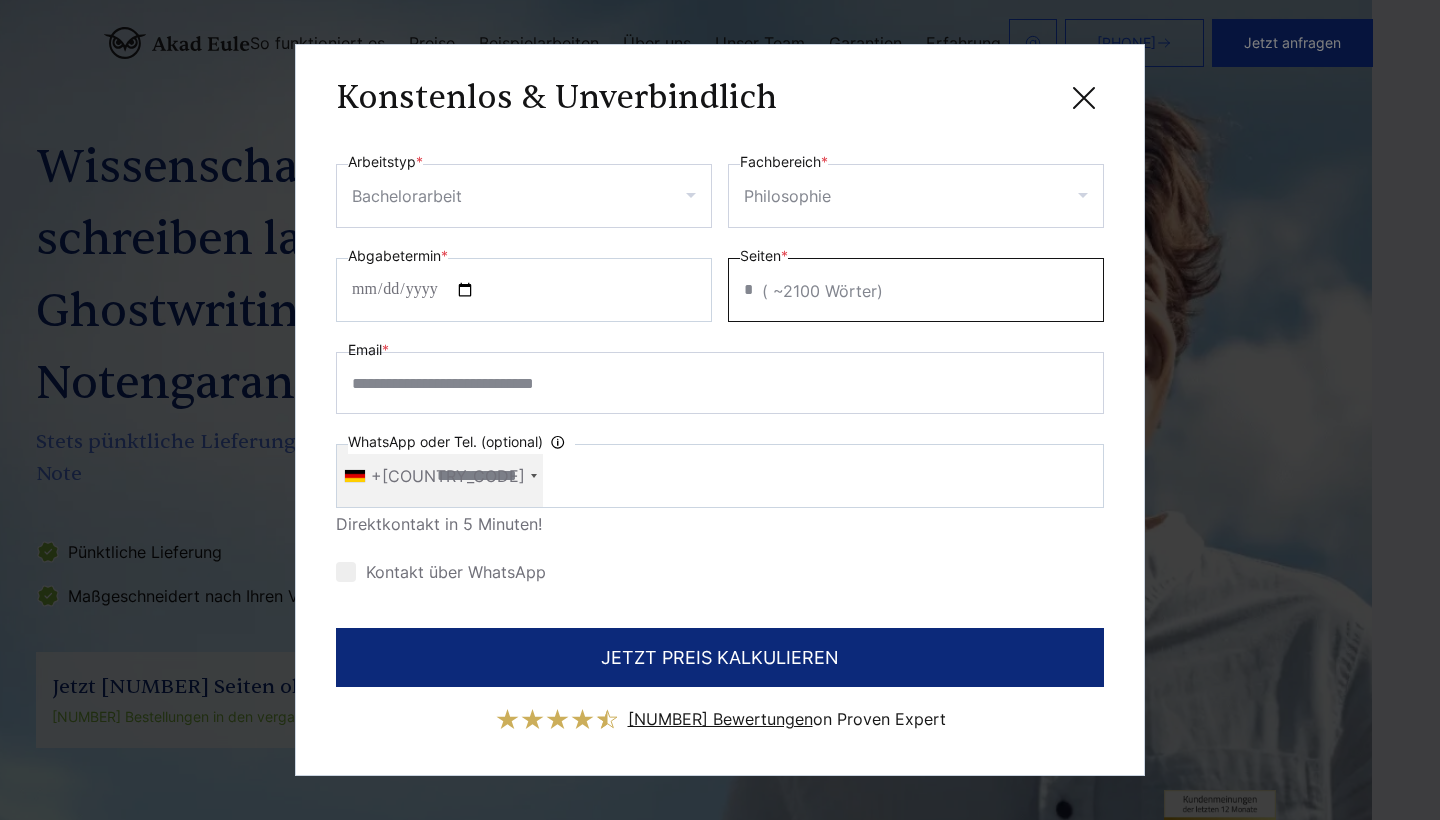 click on "*" at bounding box center [916, 290] 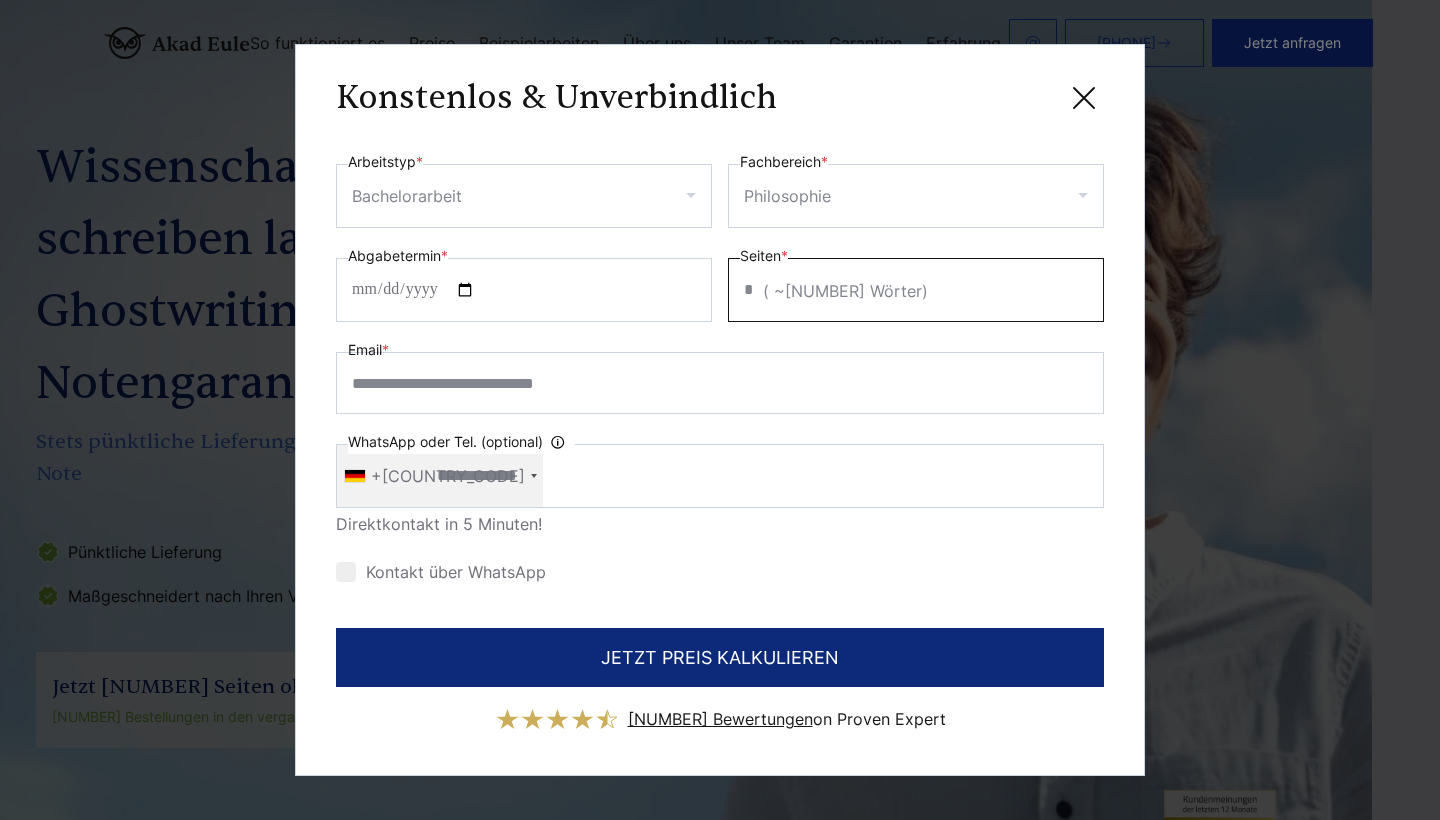 click on "*" at bounding box center (916, 290) 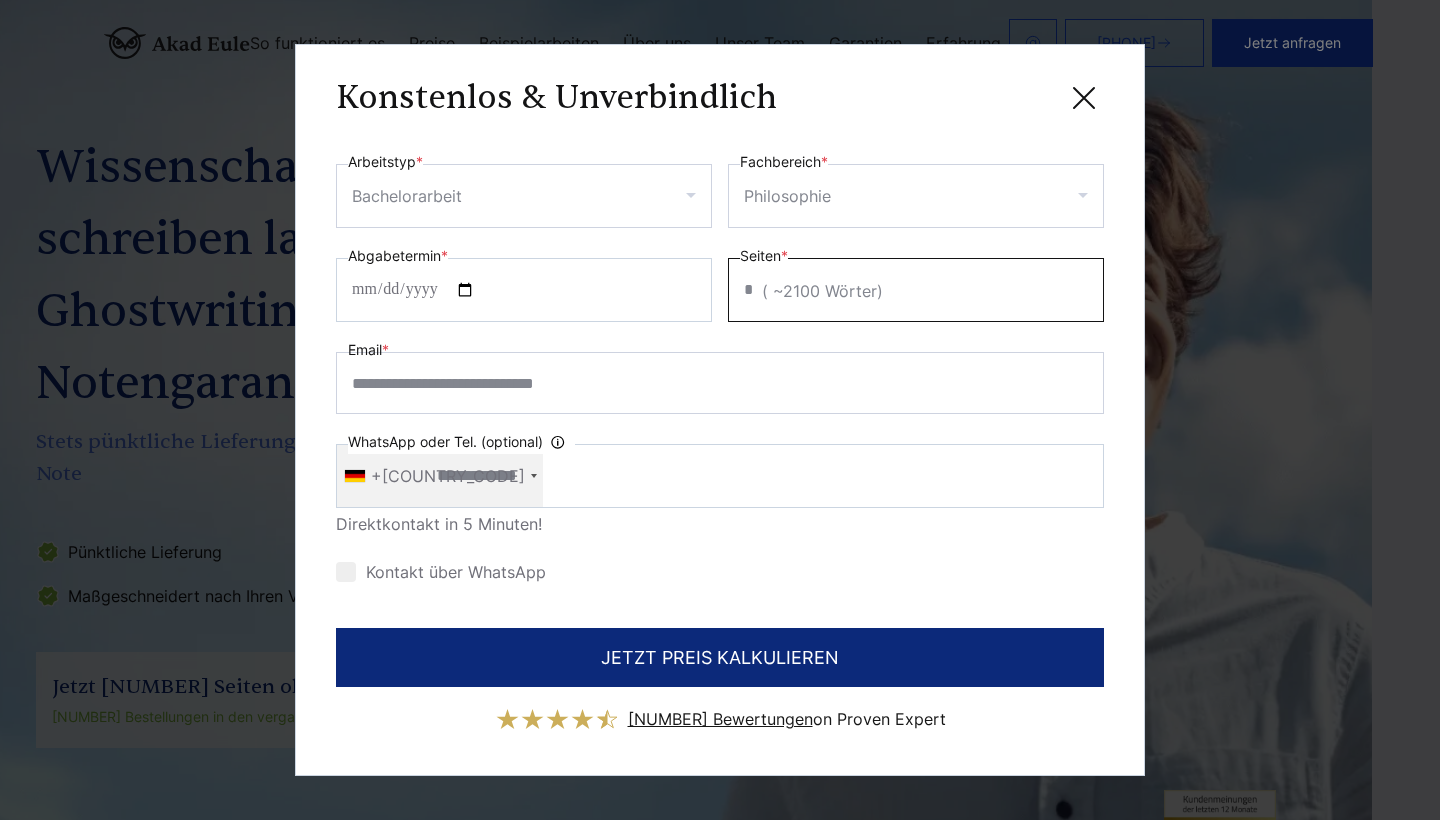click on "*" at bounding box center [916, 290] 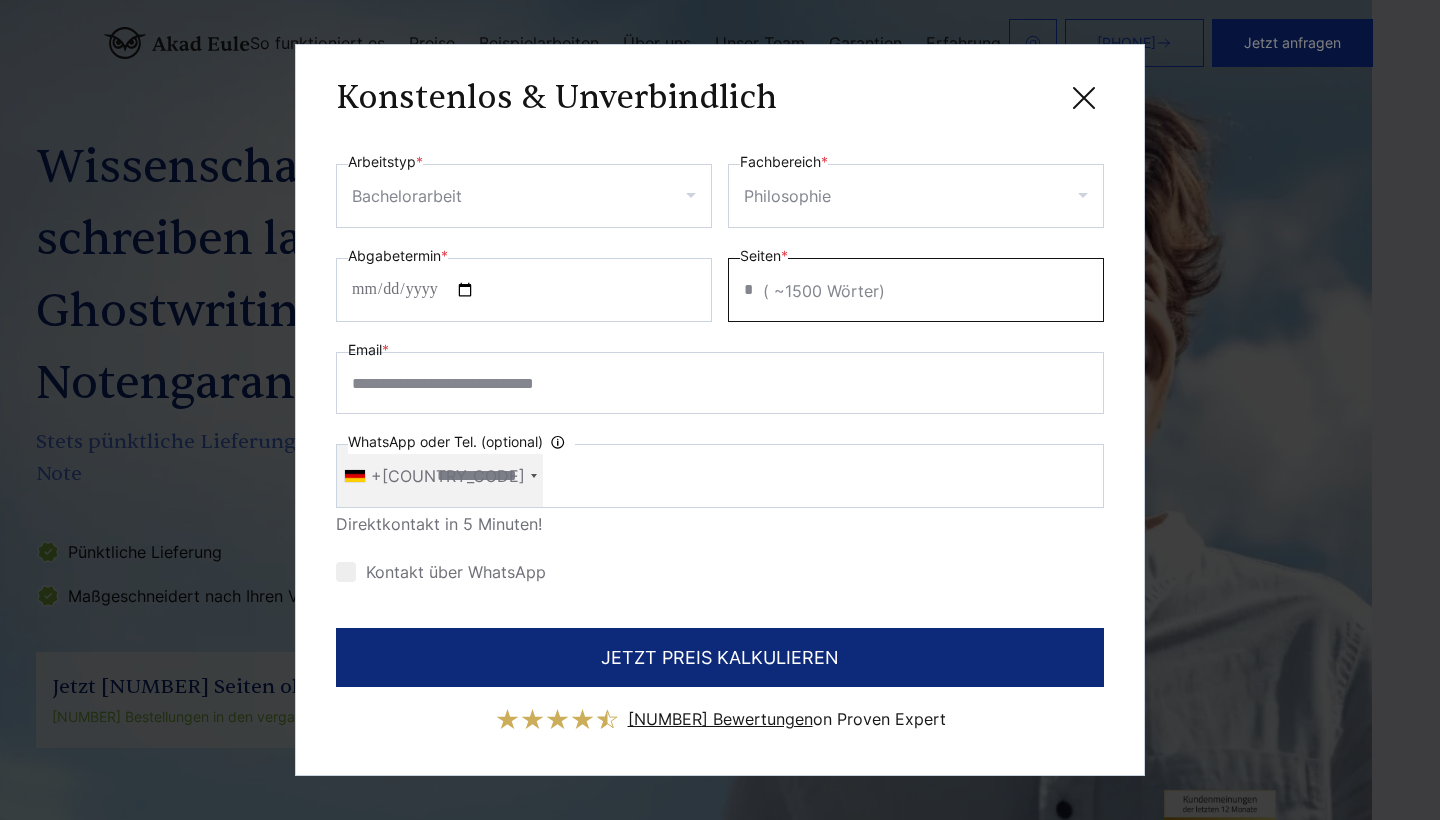 click on "*" at bounding box center (916, 290) 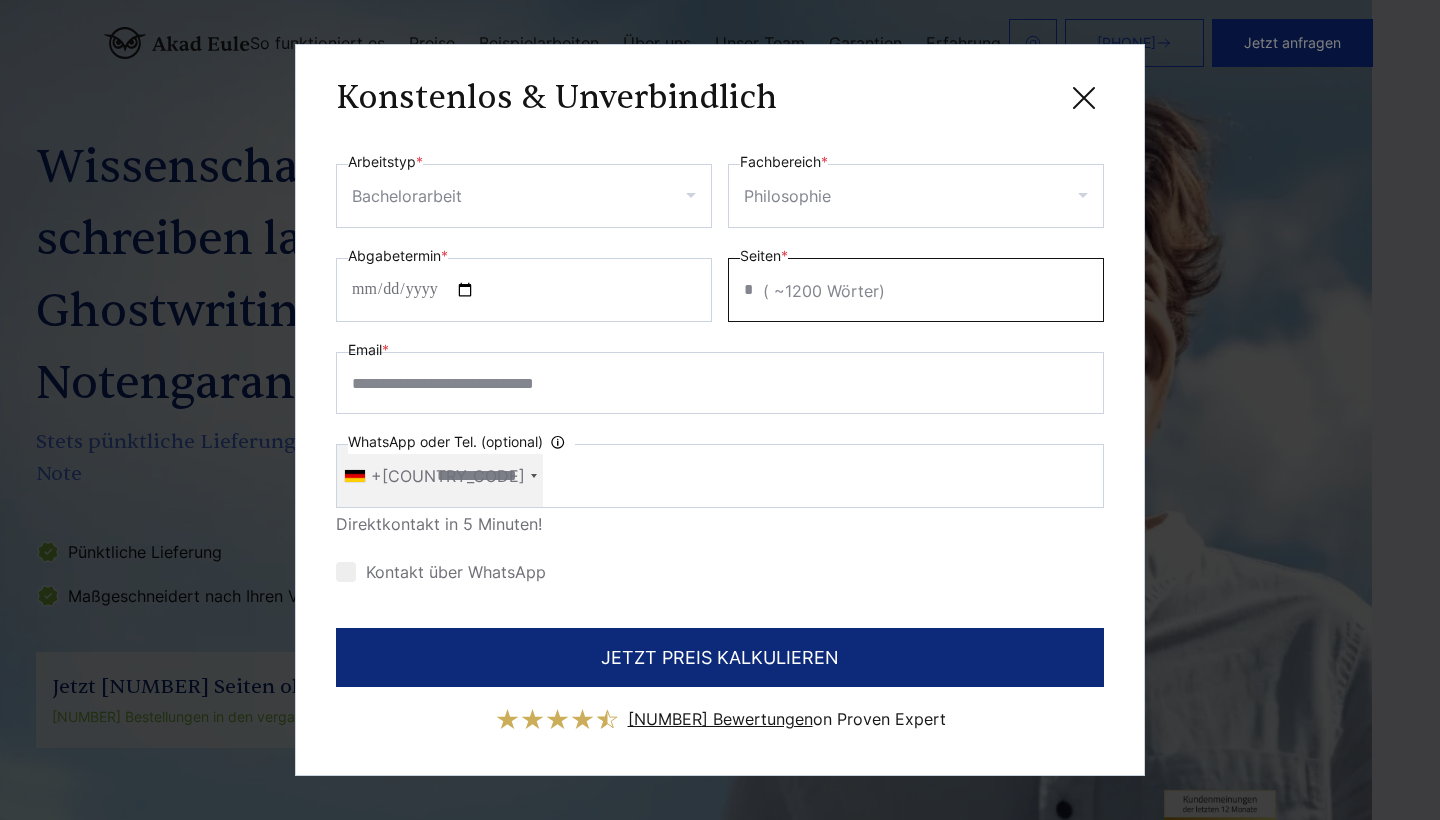 click on "*" at bounding box center [916, 290] 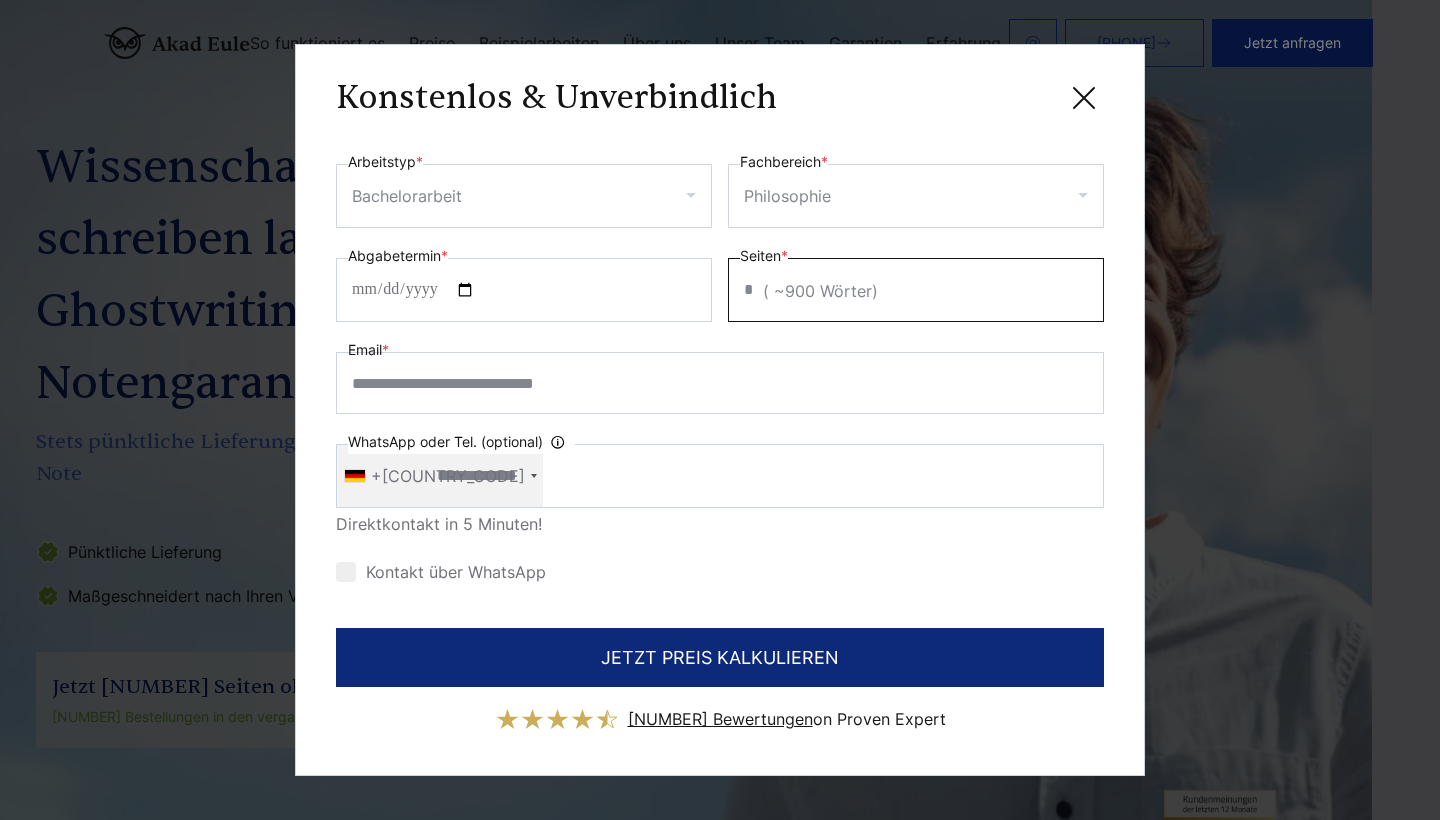 click on "*" at bounding box center (916, 290) 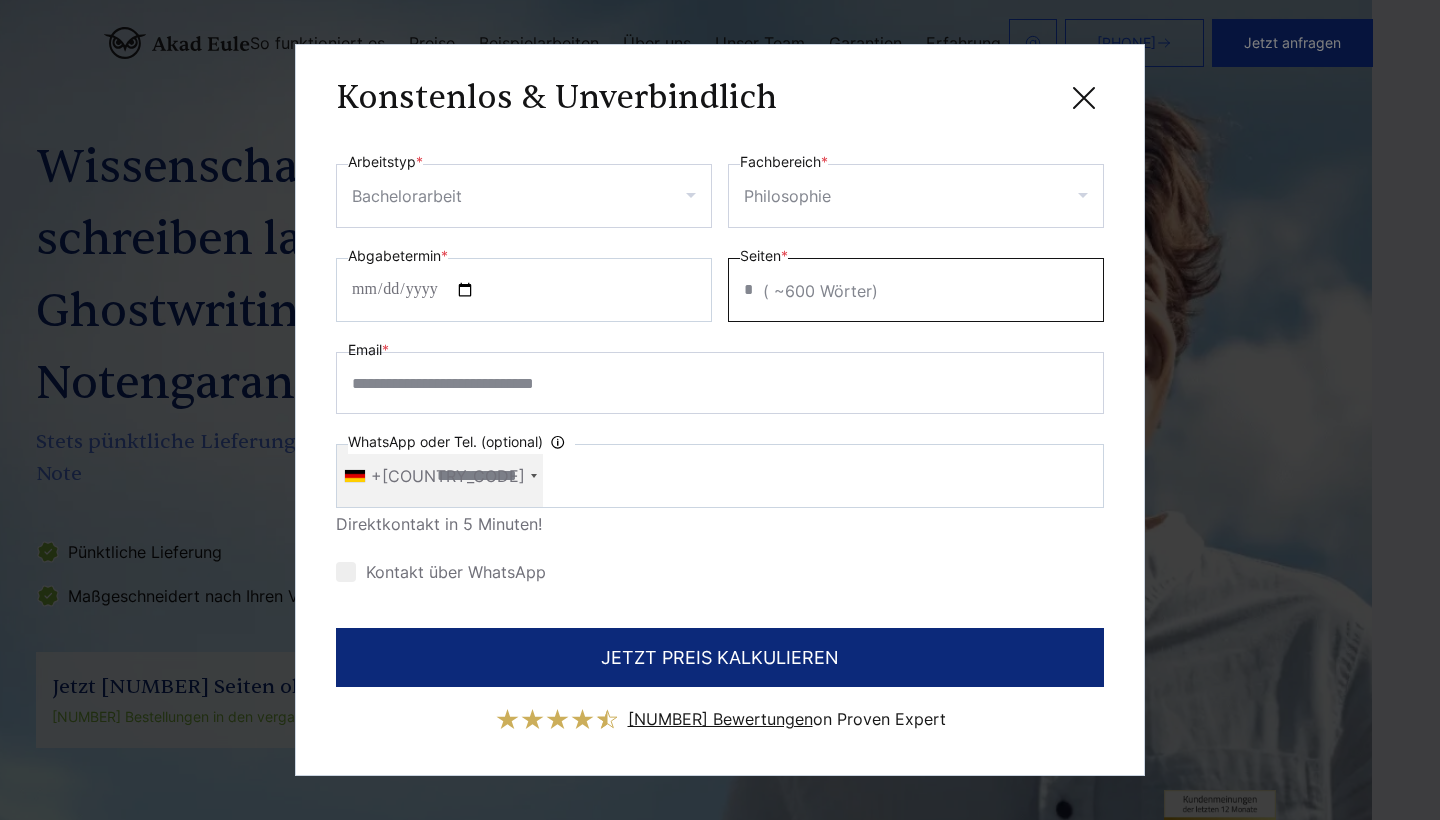 click on "*" at bounding box center [916, 290] 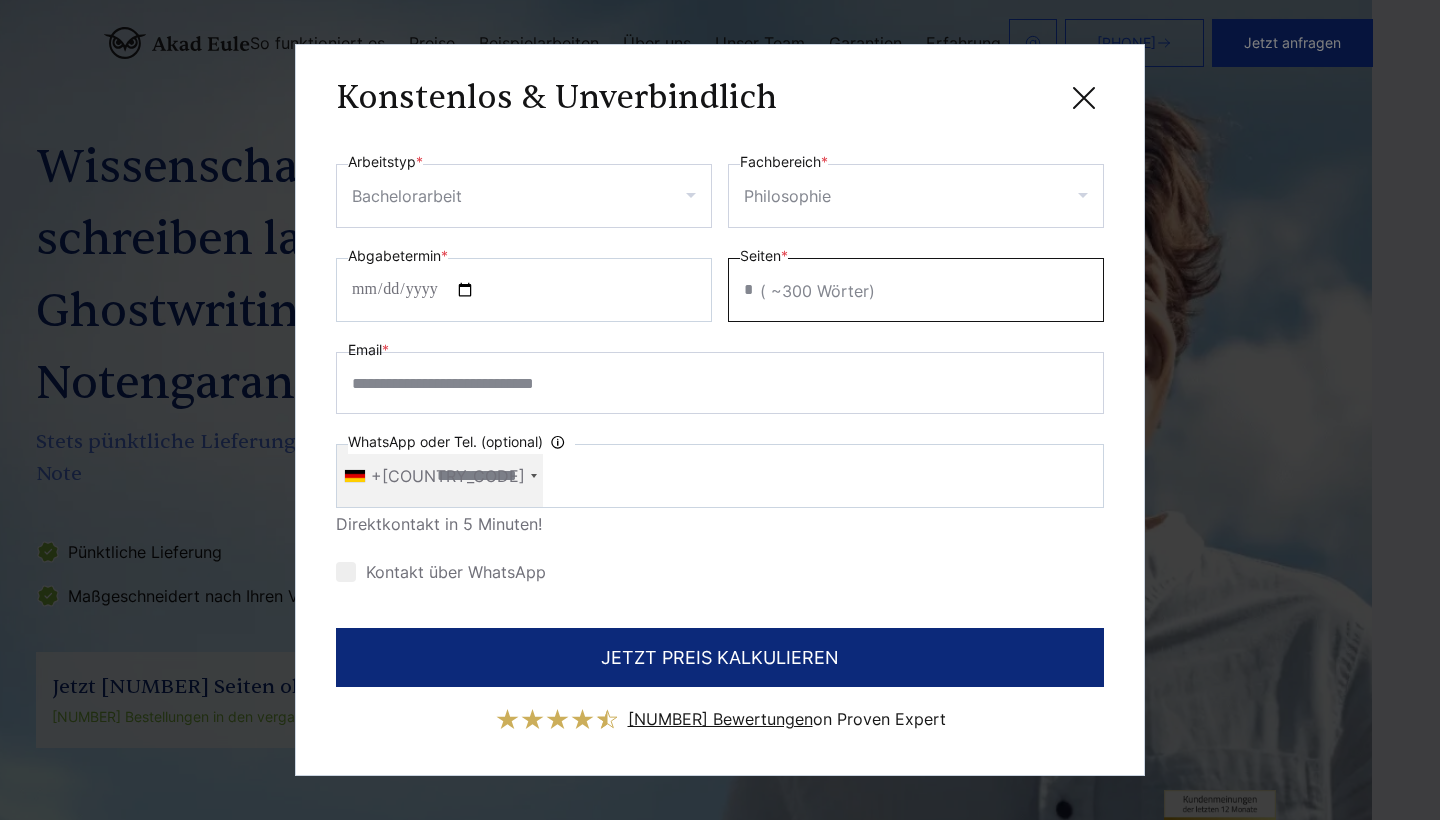 click on "*" at bounding box center [916, 290] 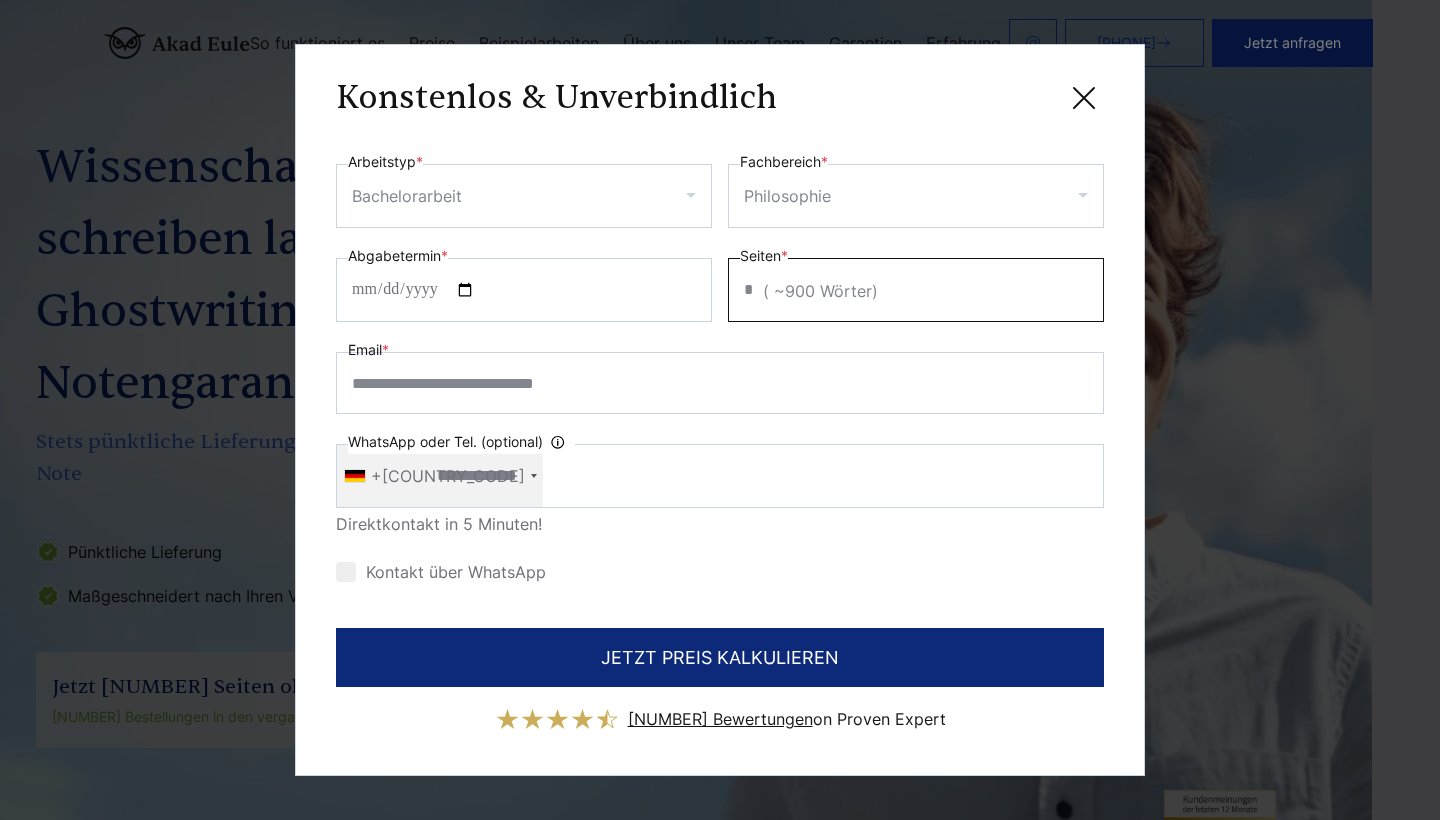 click on "*" at bounding box center (916, 290) 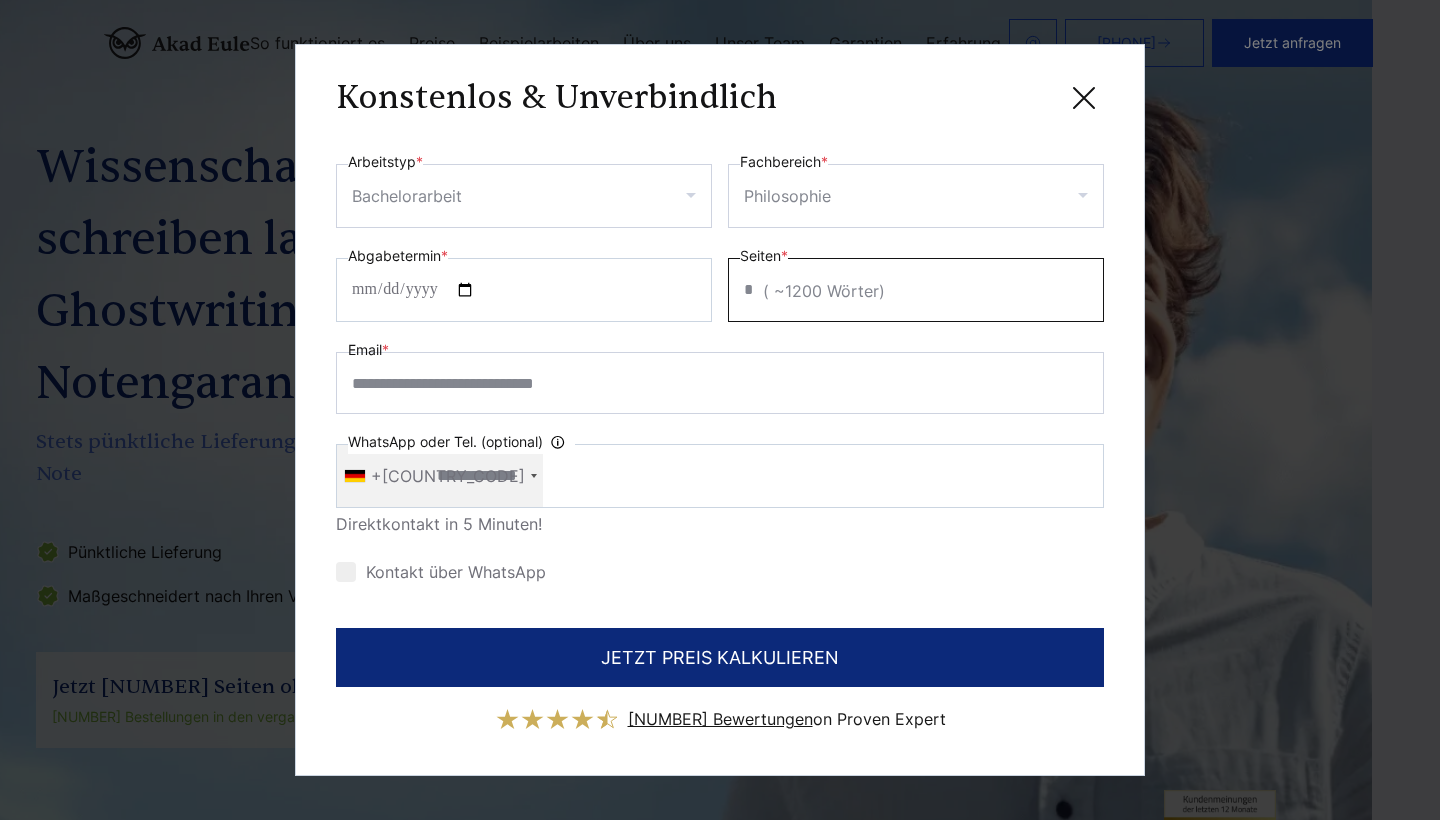 click on "*" at bounding box center [916, 290] 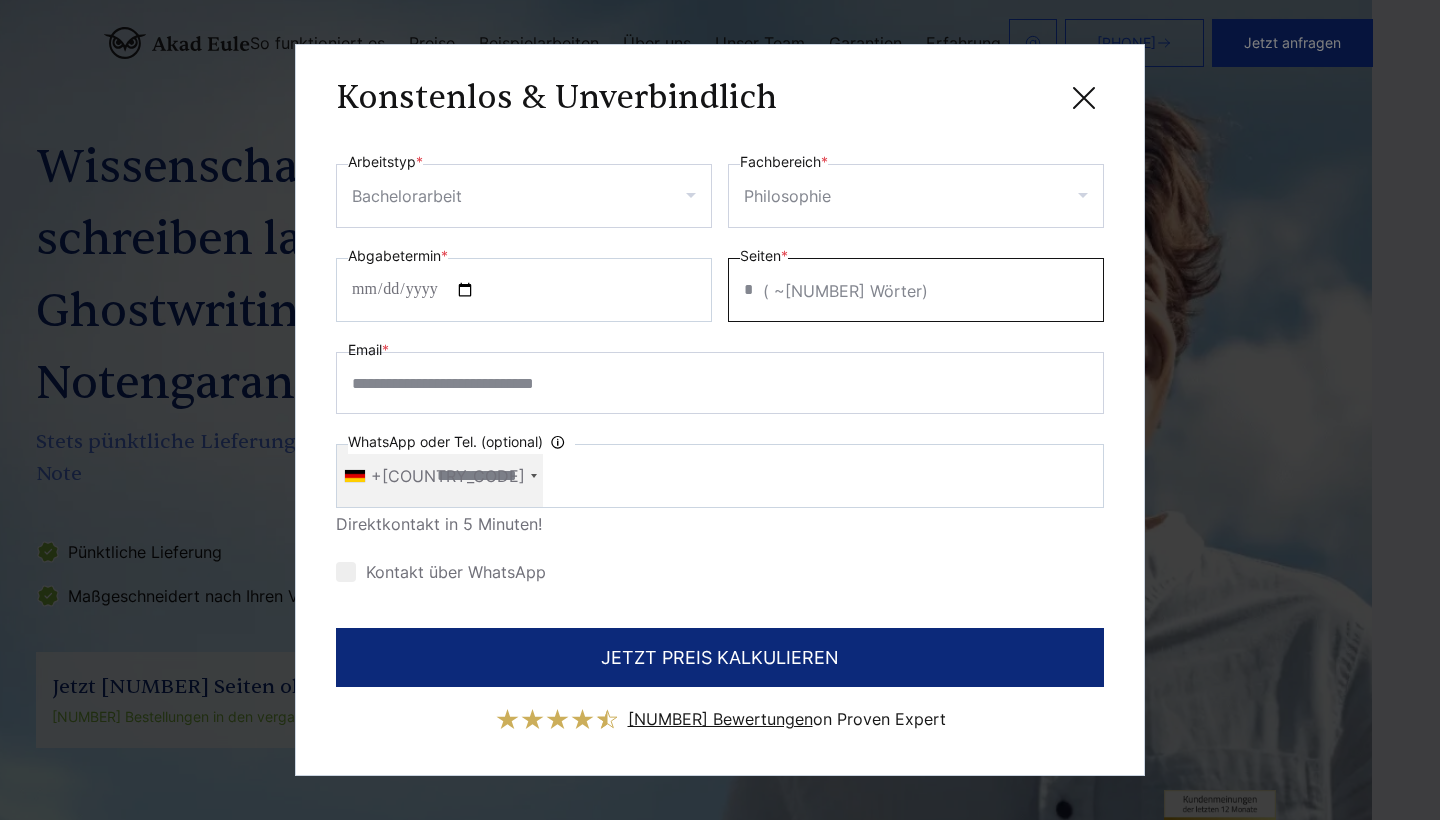 click on "*" at bounding box center [916, 290] 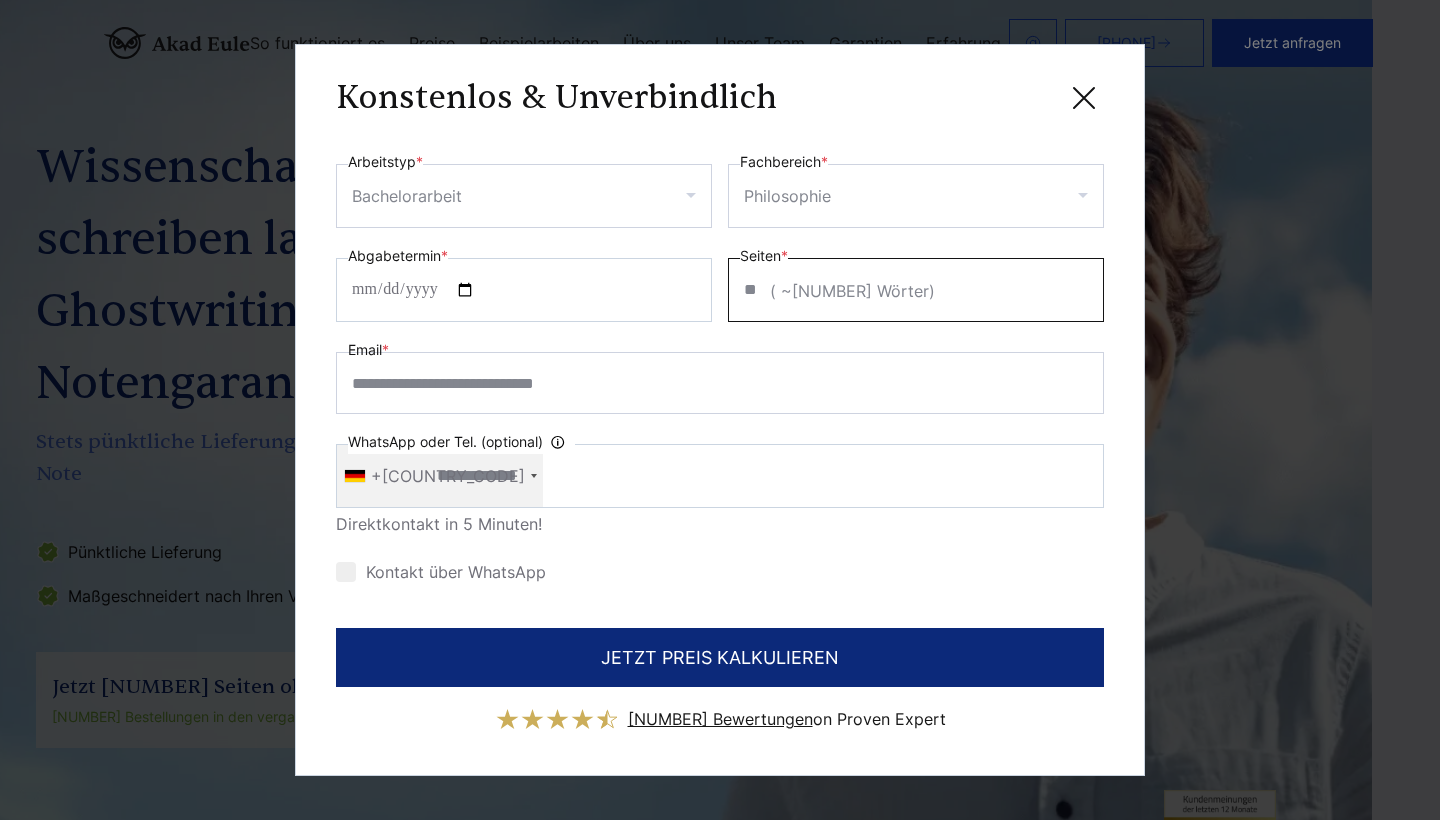 click on "**" at bounding box center [916, 290] 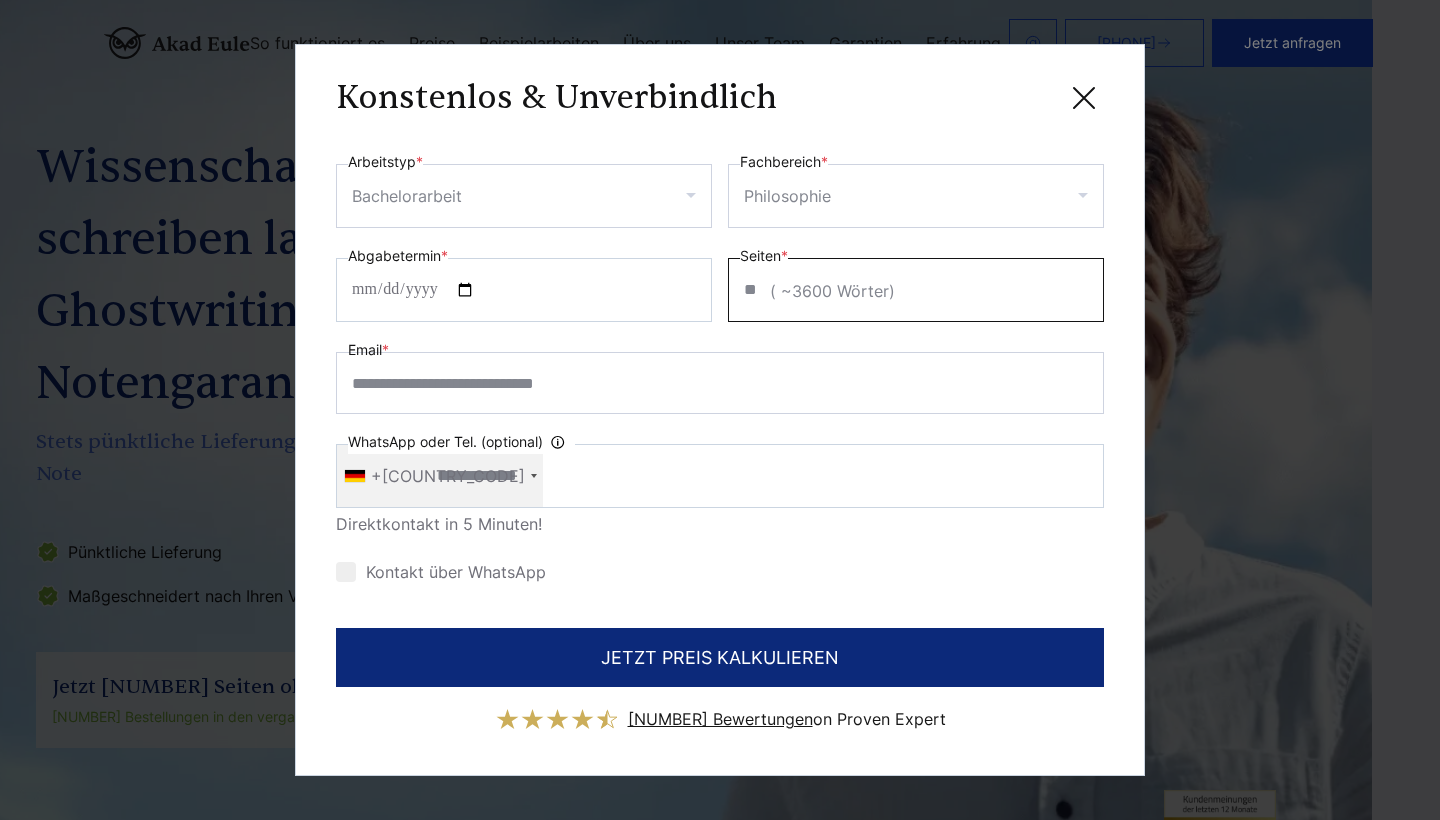 click on "**" at bounding box center (916, 290) 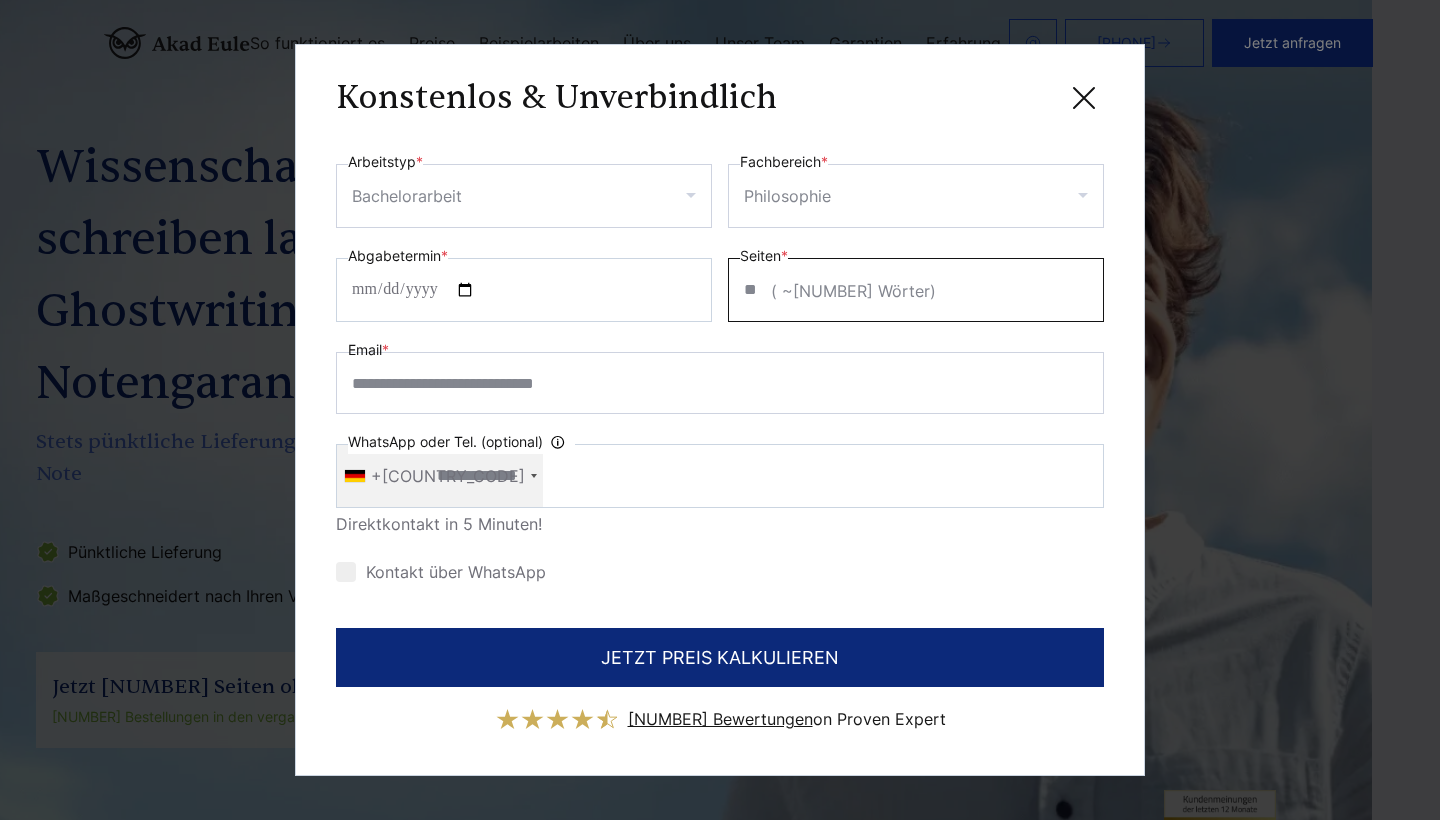 click on "**" at bounding box center [916, 290] 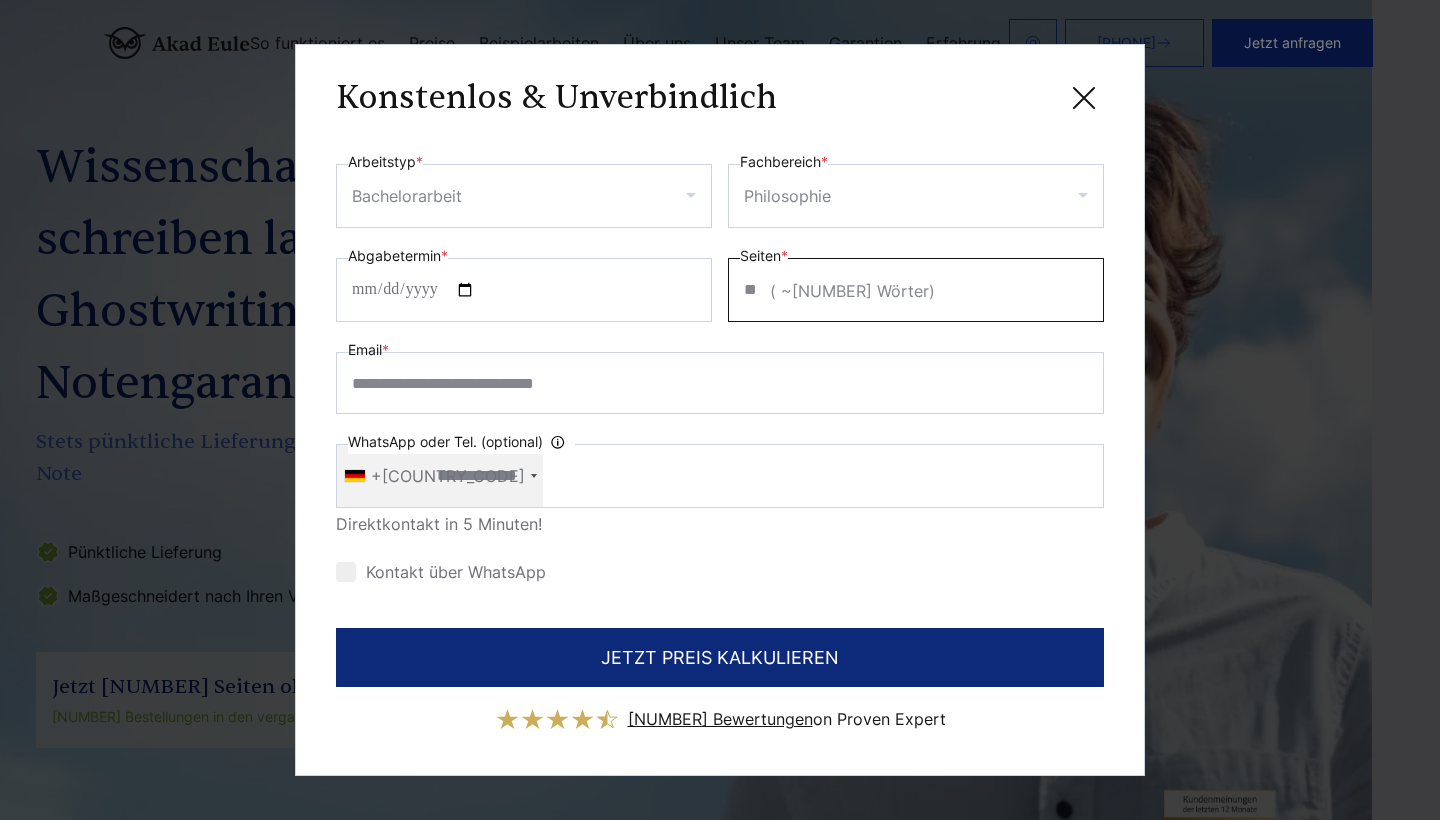 click on "**" at bounding box center [916, 290] 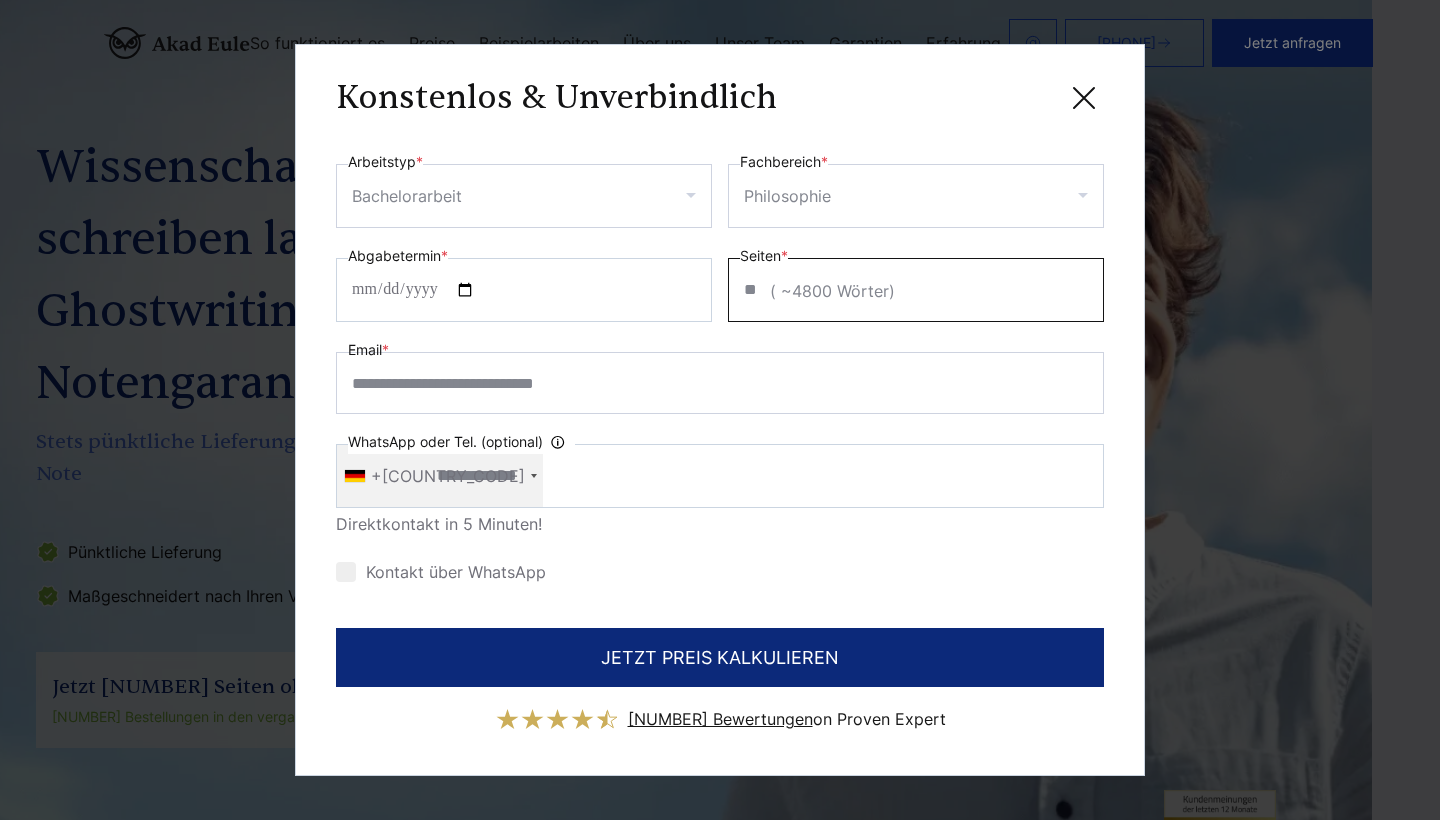 click on "**" at bounding box center [916, 290] 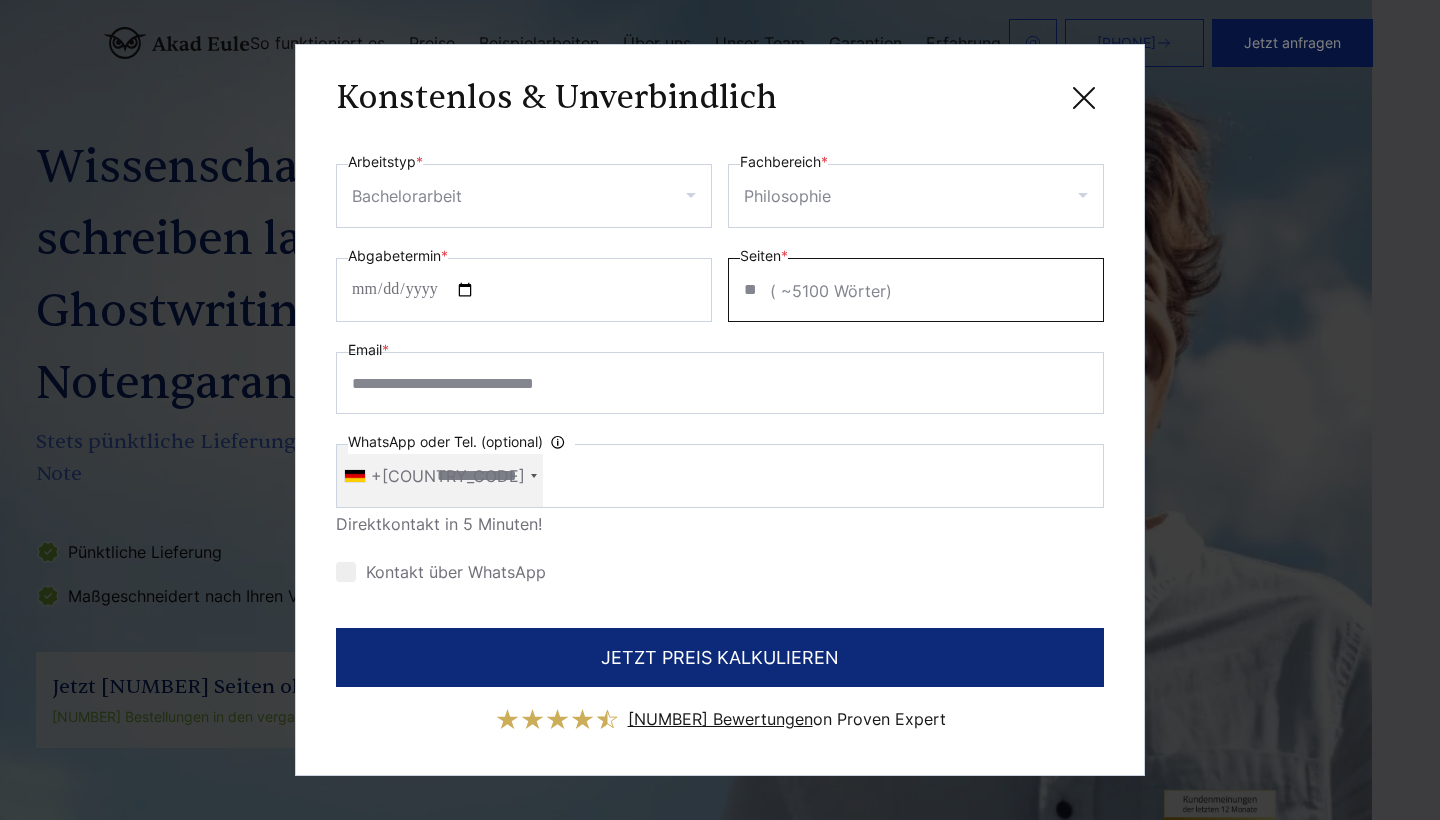 click on "**" at bounding box center (916, 290) 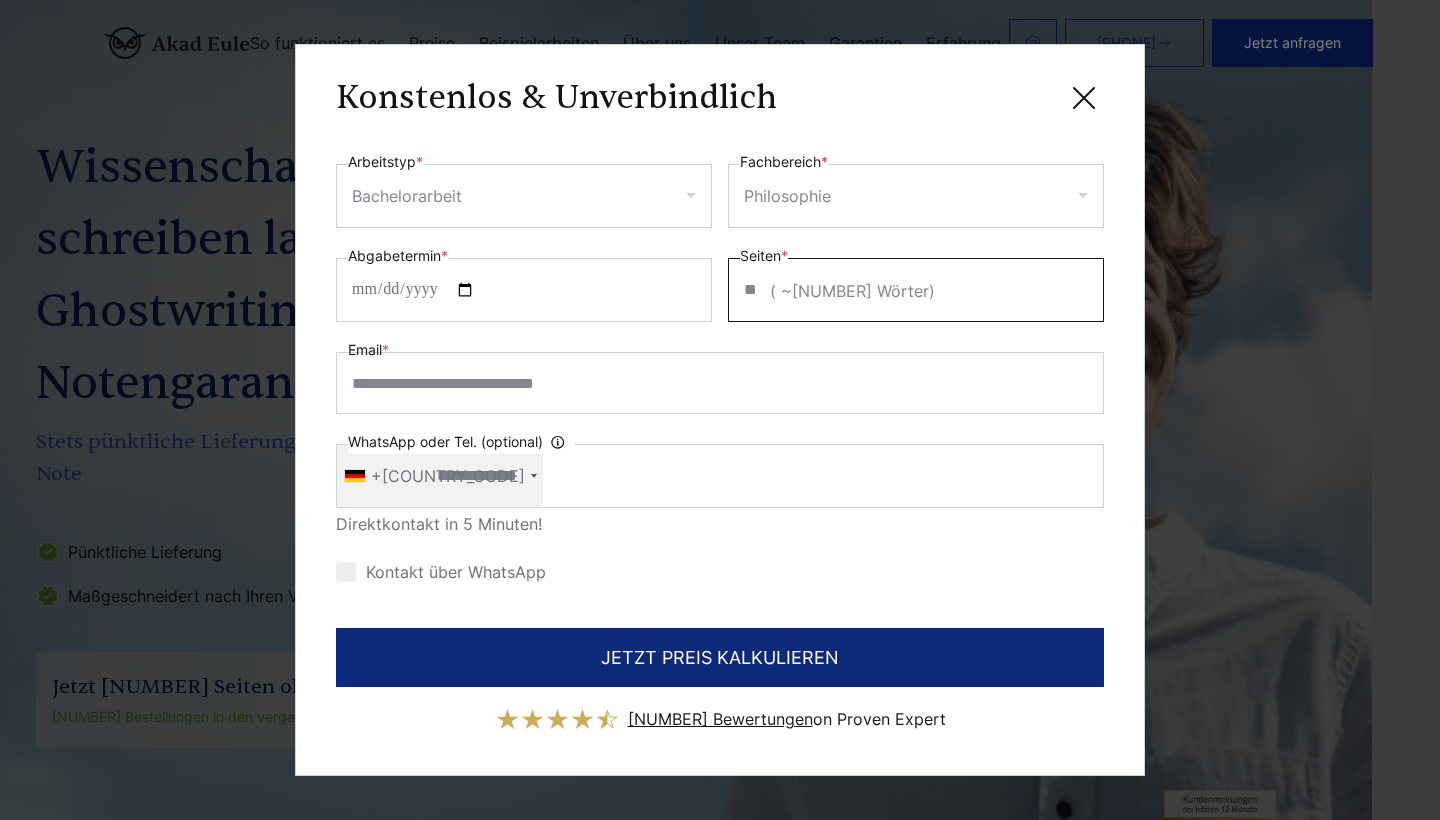 click on "**" at bounding box center [916, 290] 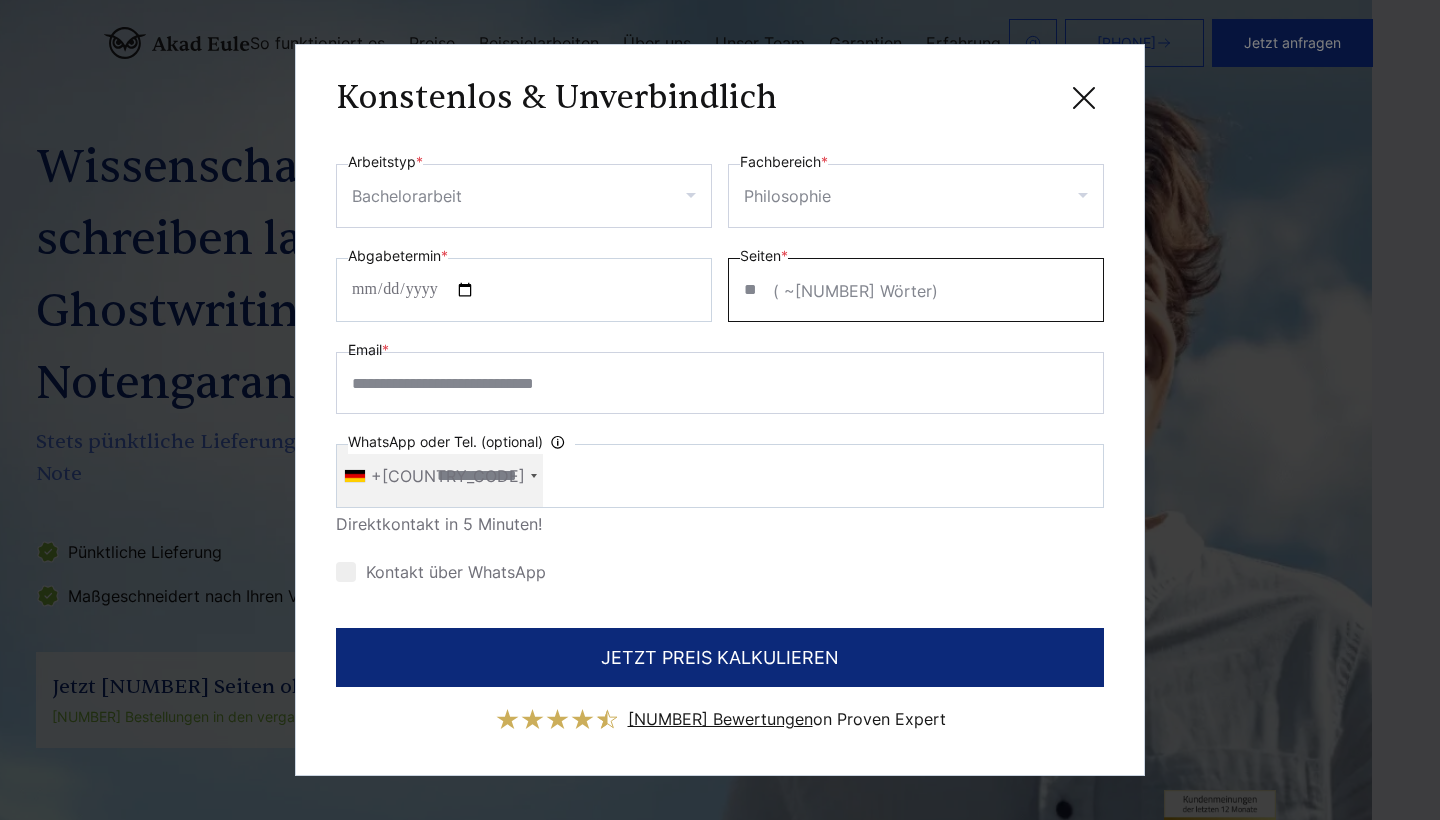 click on "**" at bounding box center (916, 290) 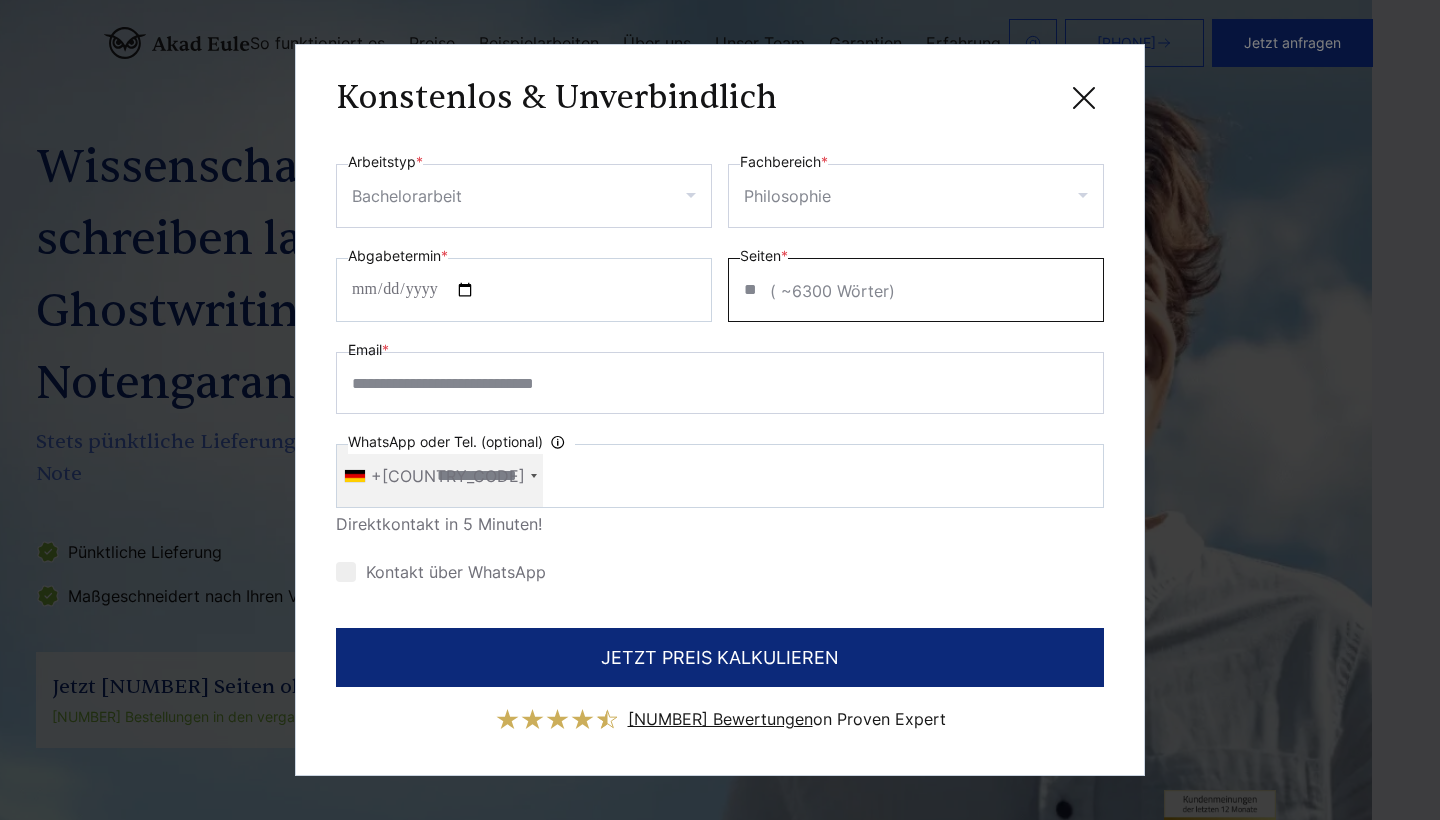 click on "**" at bounding box center (916, 290) 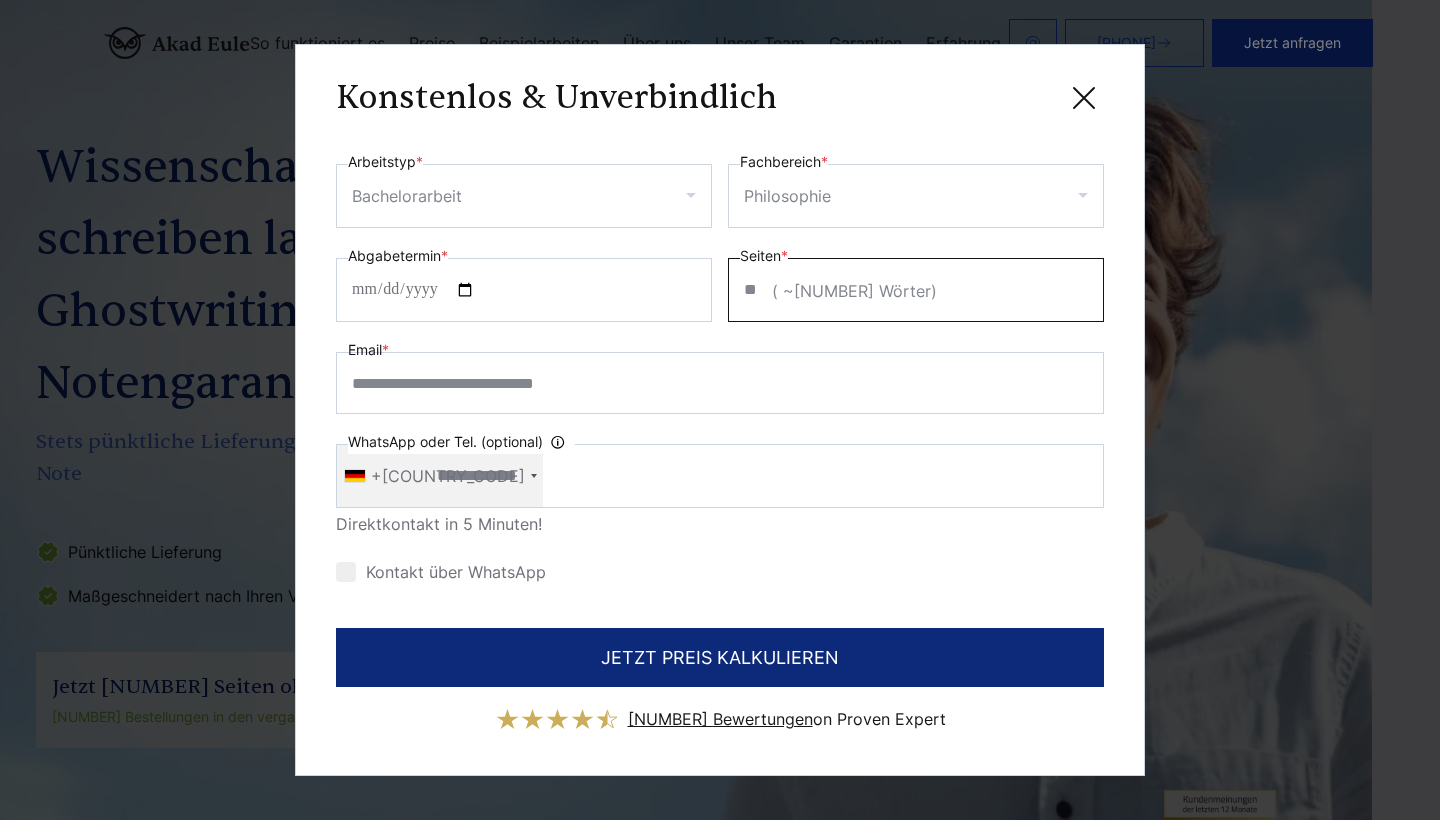 click on "**" at bounding box center (916, 290) 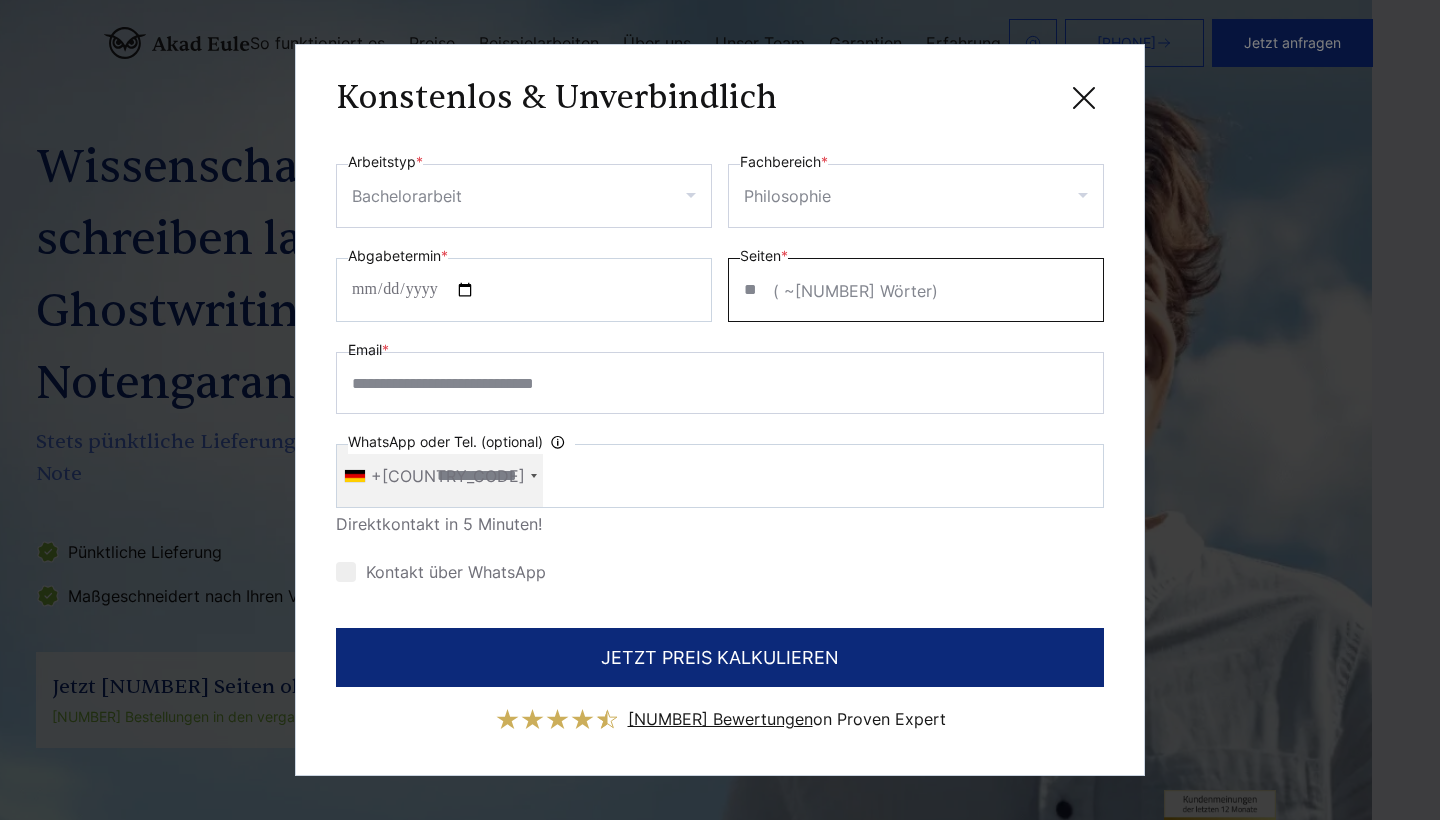 click on "**" at bounding box center (916, 290) 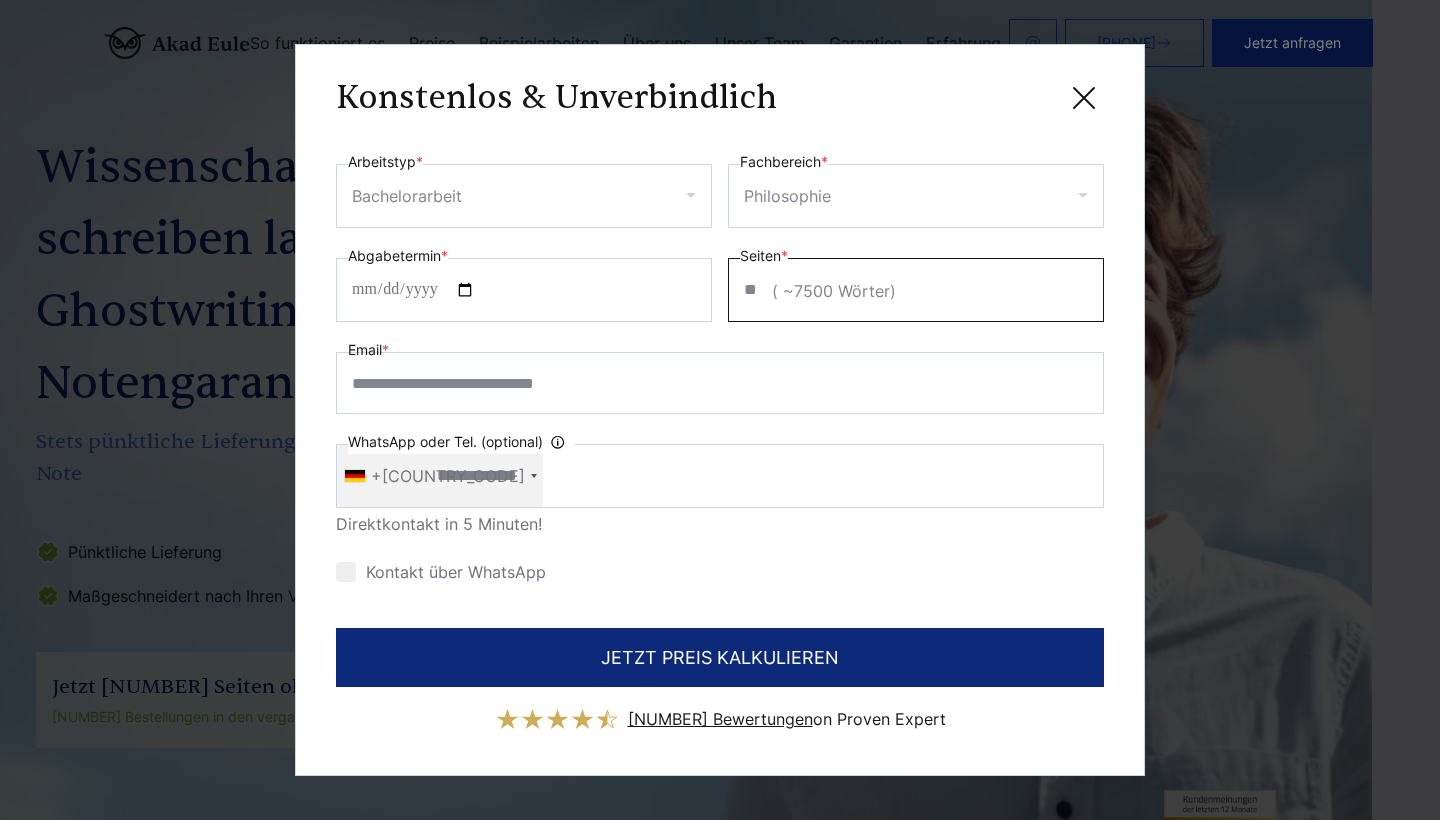 click on "**" at bounding box center [916, 290] 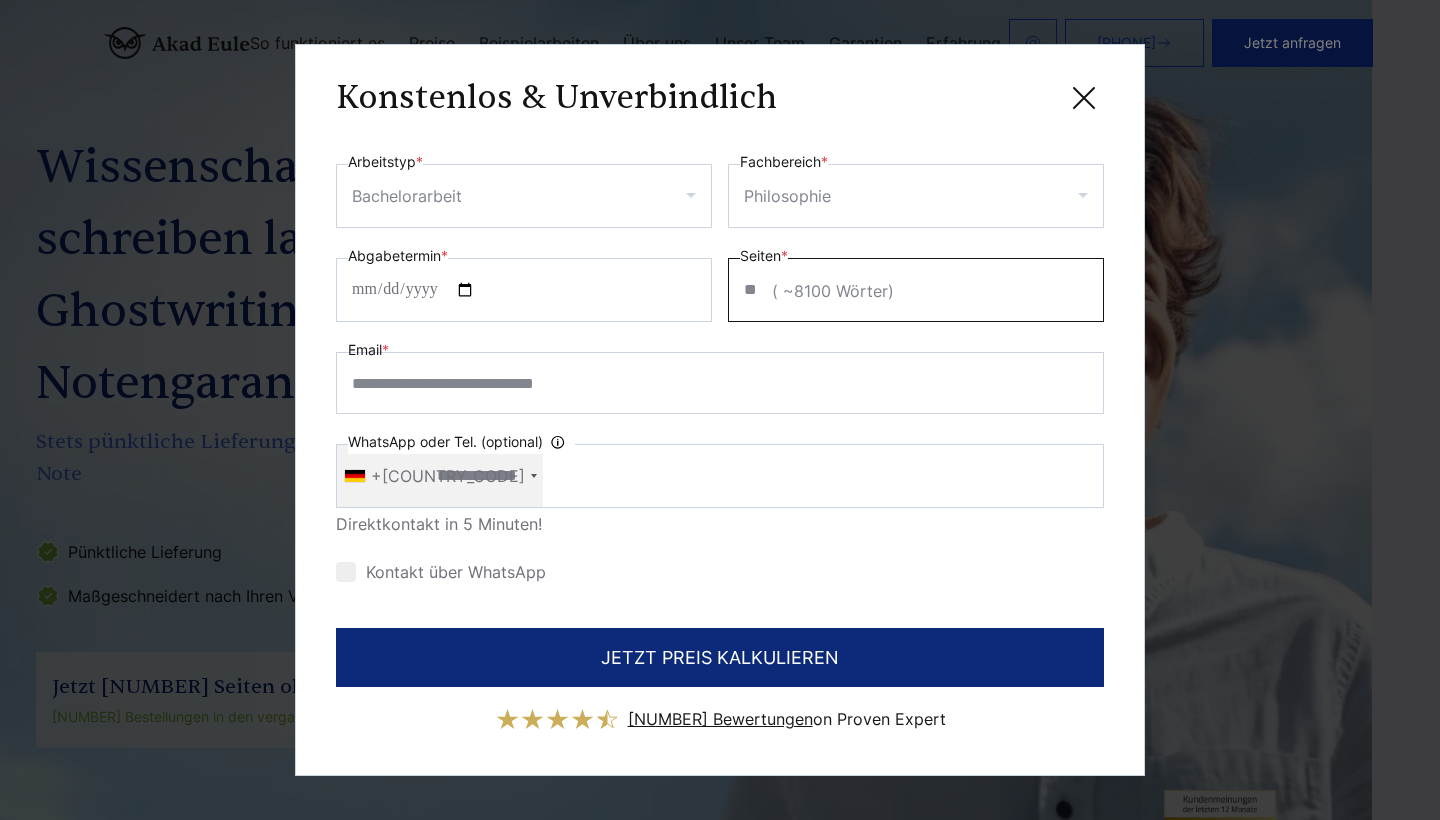 click on "**" at bounding box center [916, 290] 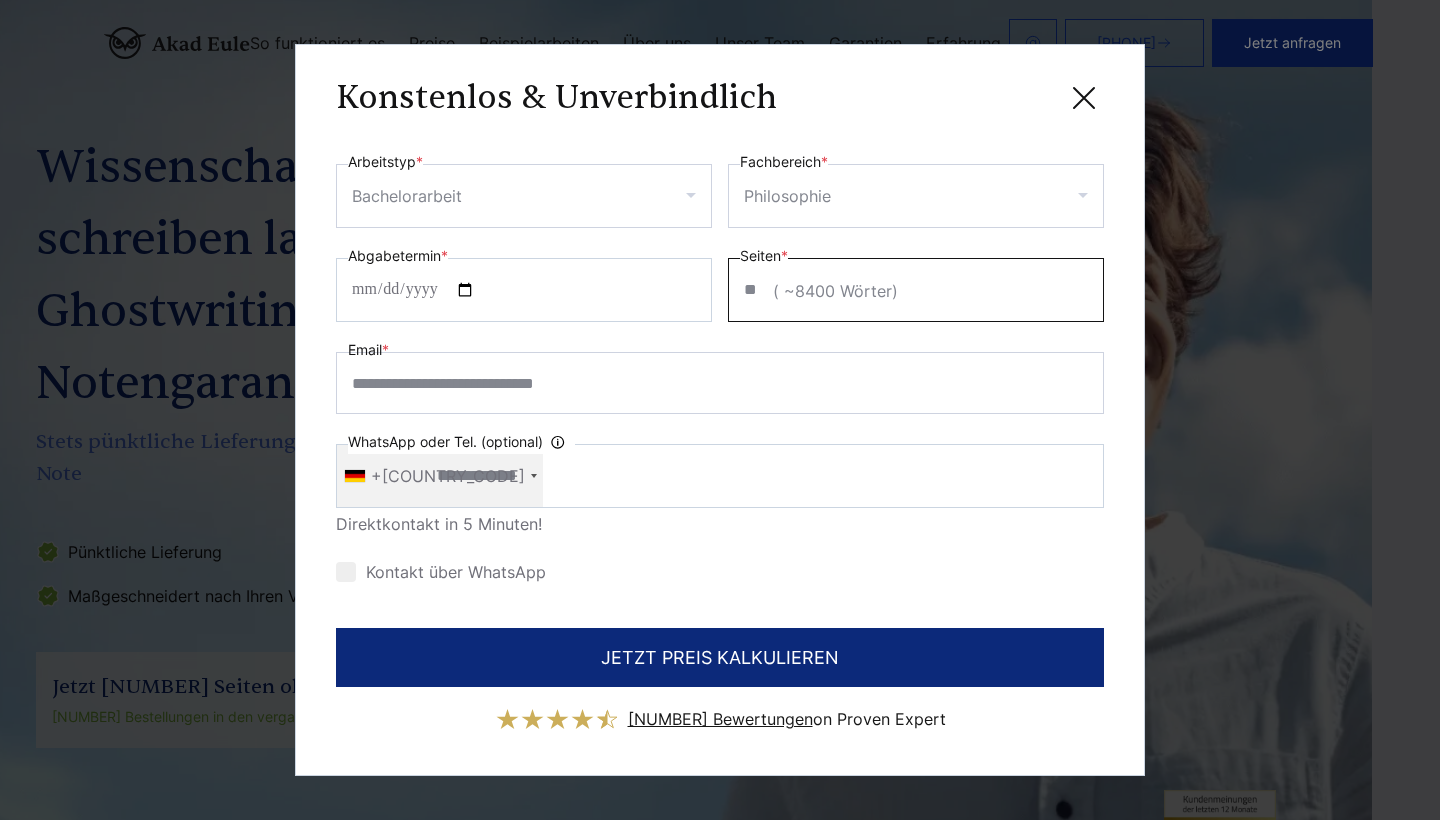 click on "**" at bounding box center (916, 290) 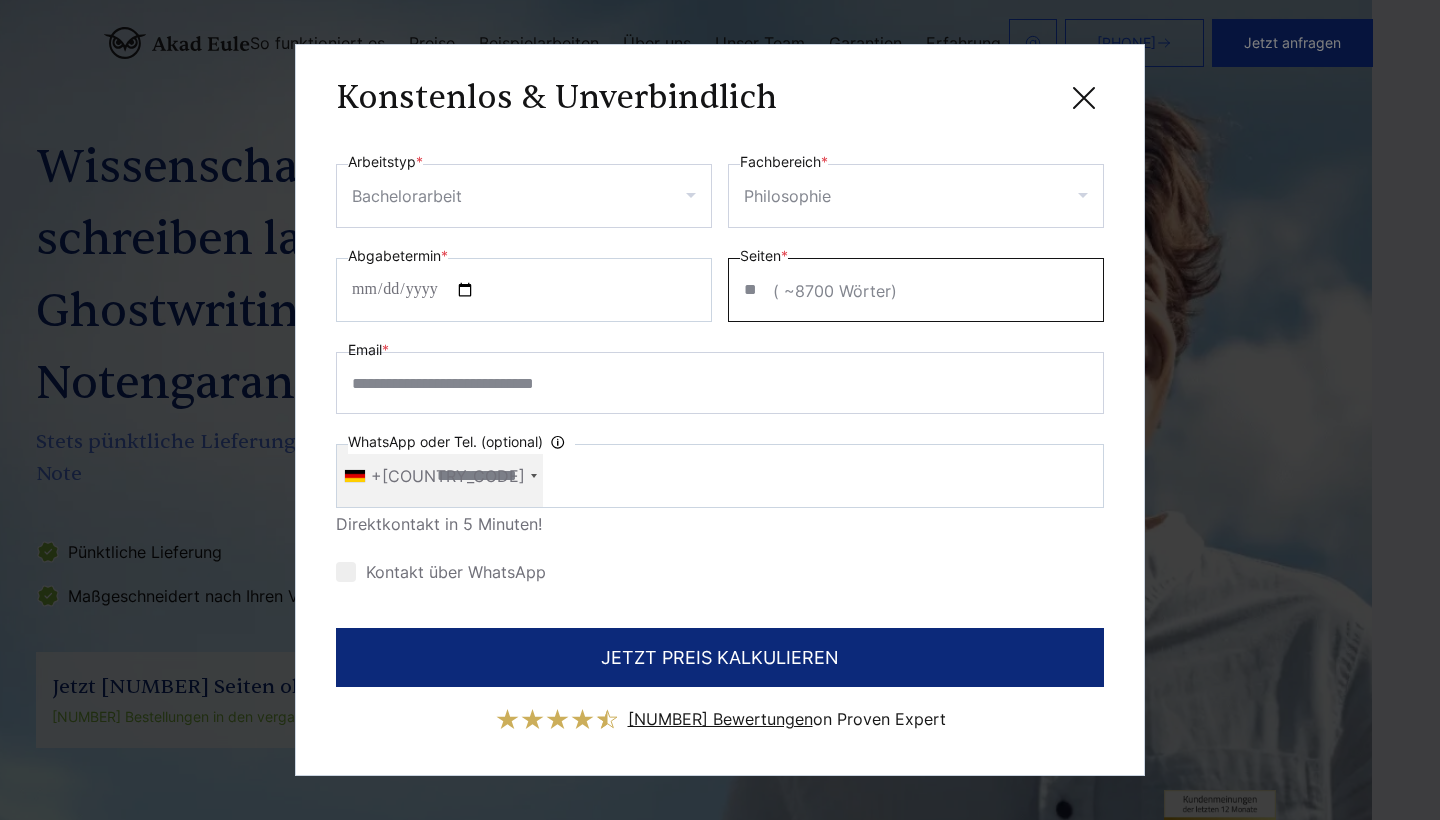 click on "**" at bounding box center (916, 290) 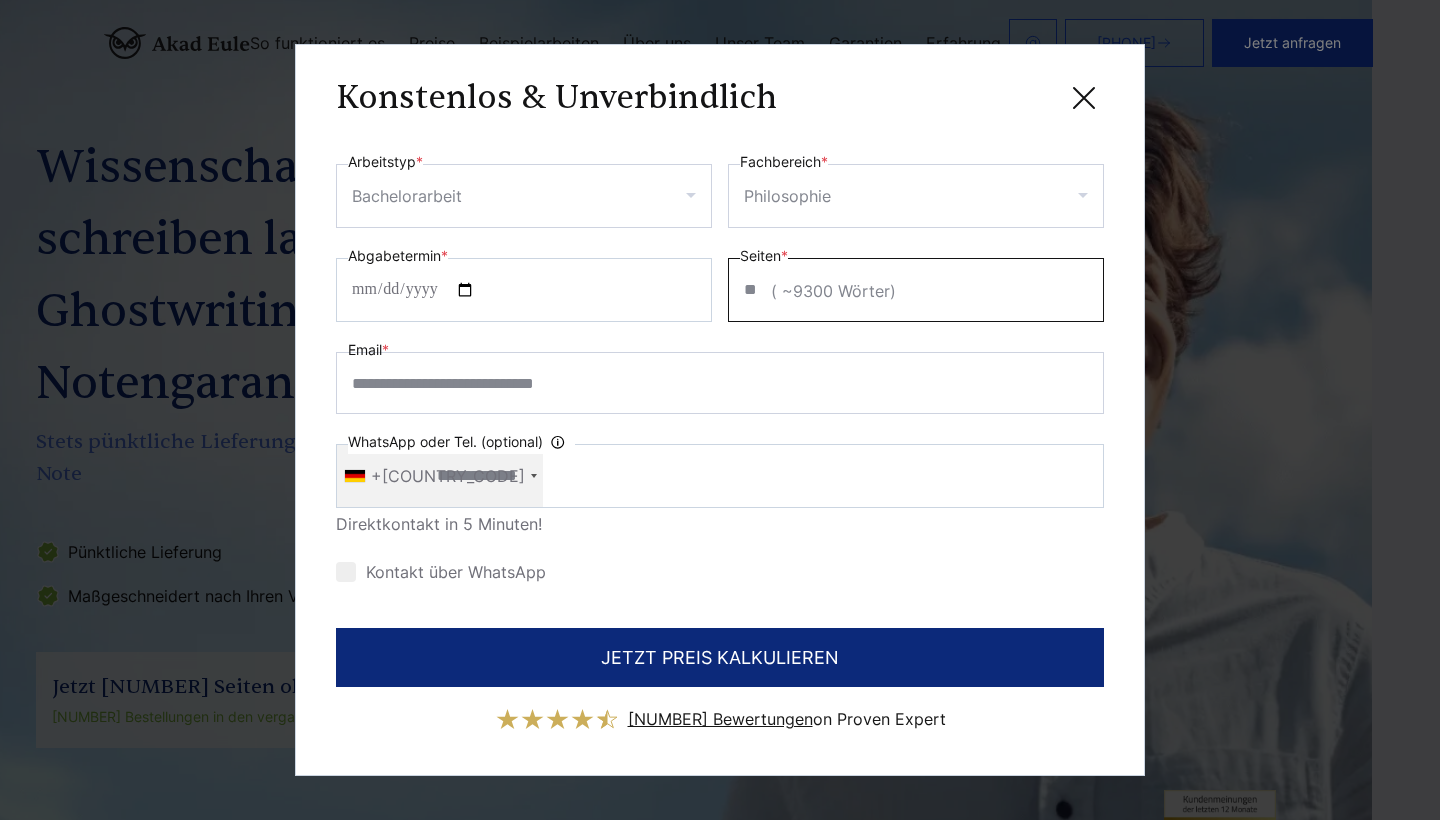 click on "**" at bounding box center [916, 290] 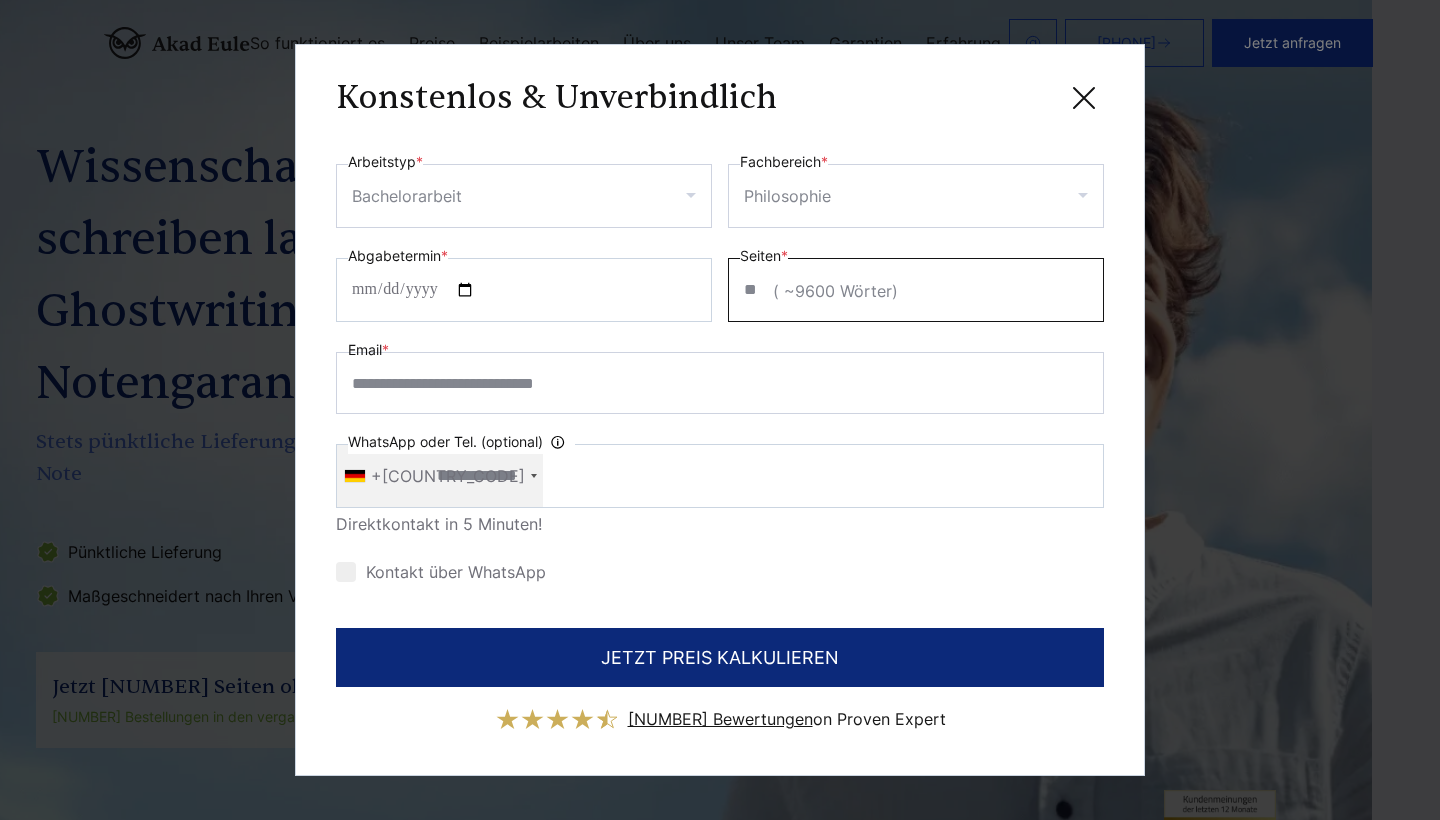 click on "**" at bounding box center [916, 290] 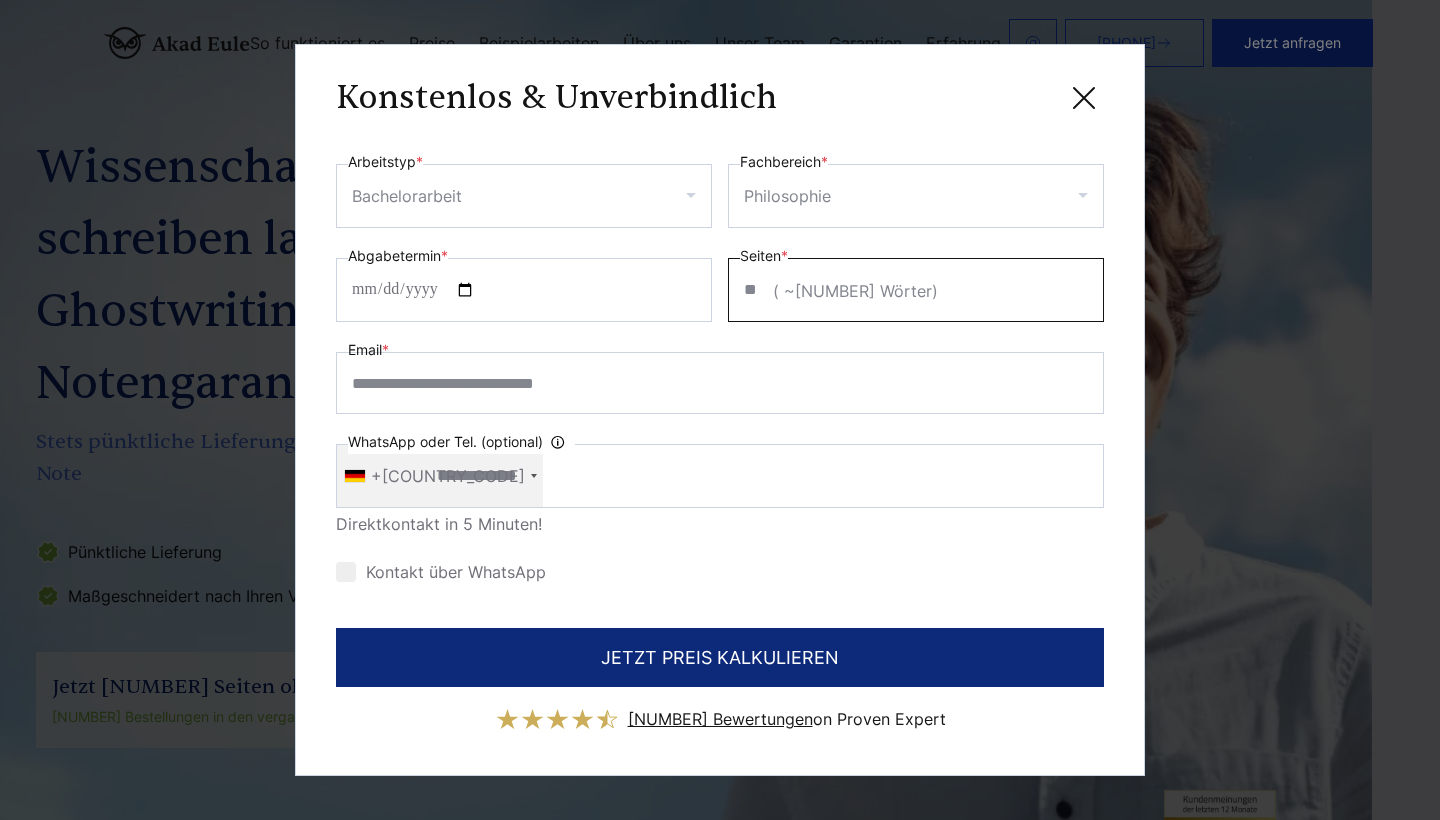 click on "**" at bounding box center (916, 290) 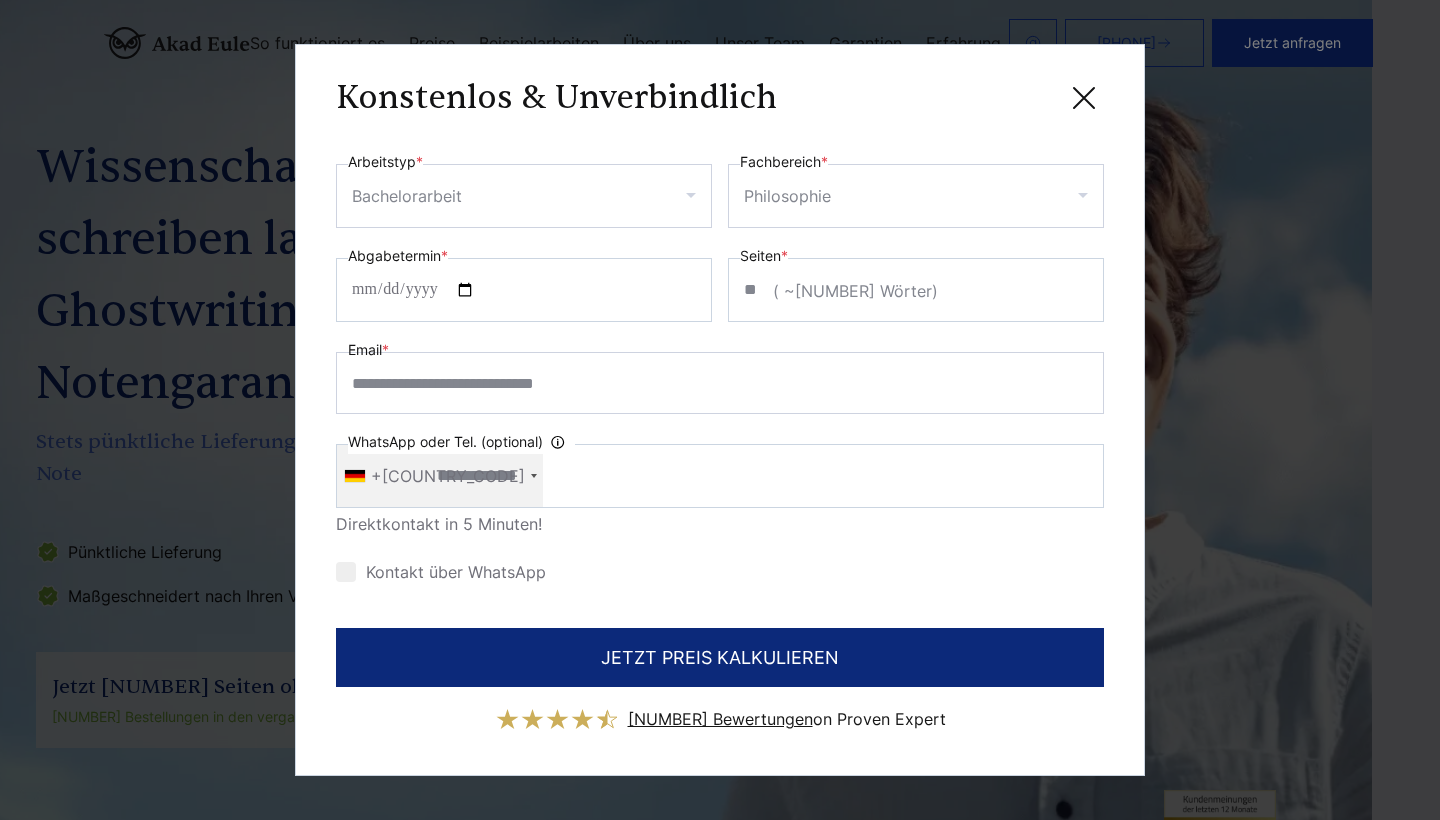 click on "**********" at bounding box center (720, 376) 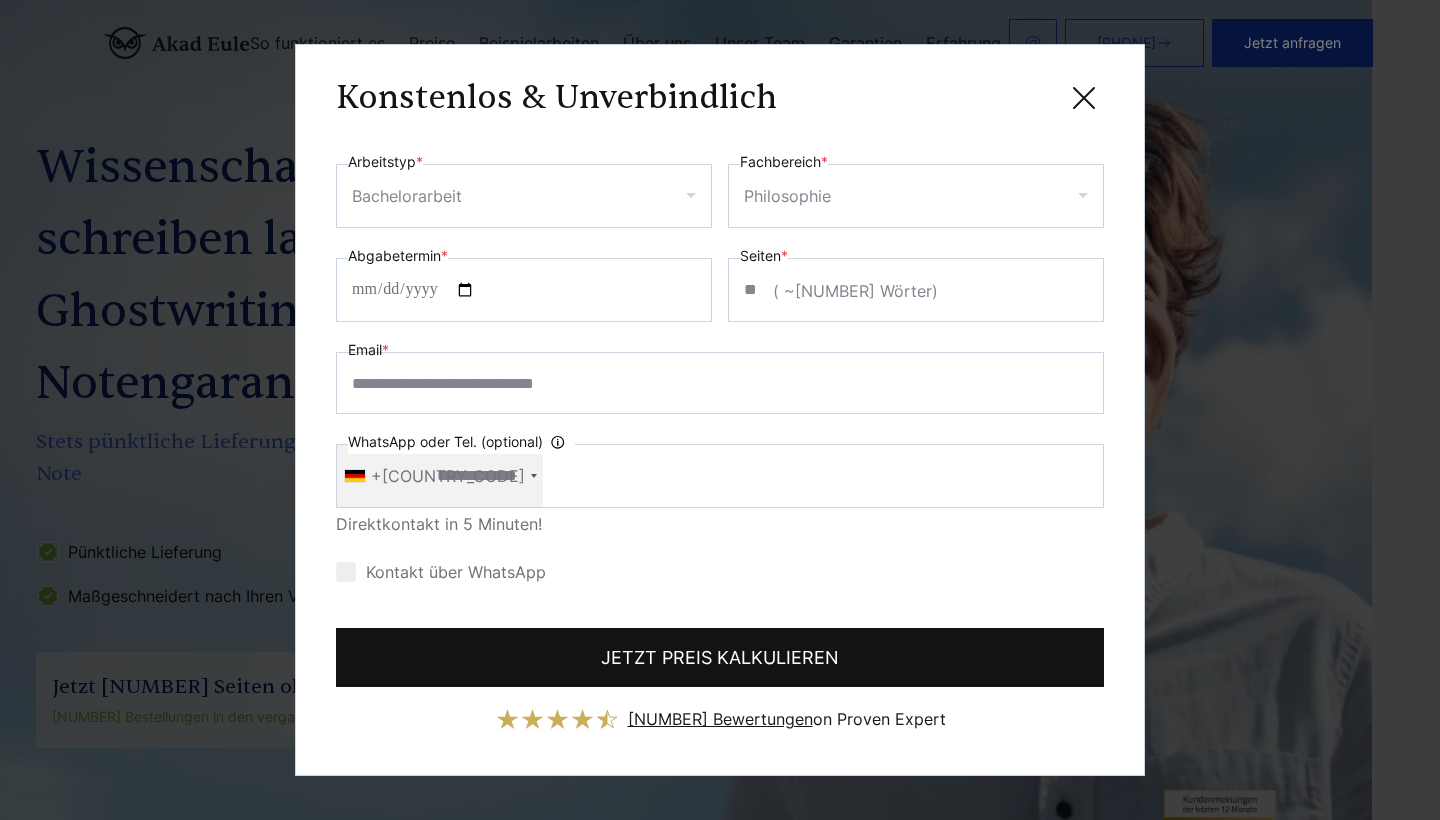 click on "JETZT PREIS KALKULIEREN" at bounding box center (720, 657) 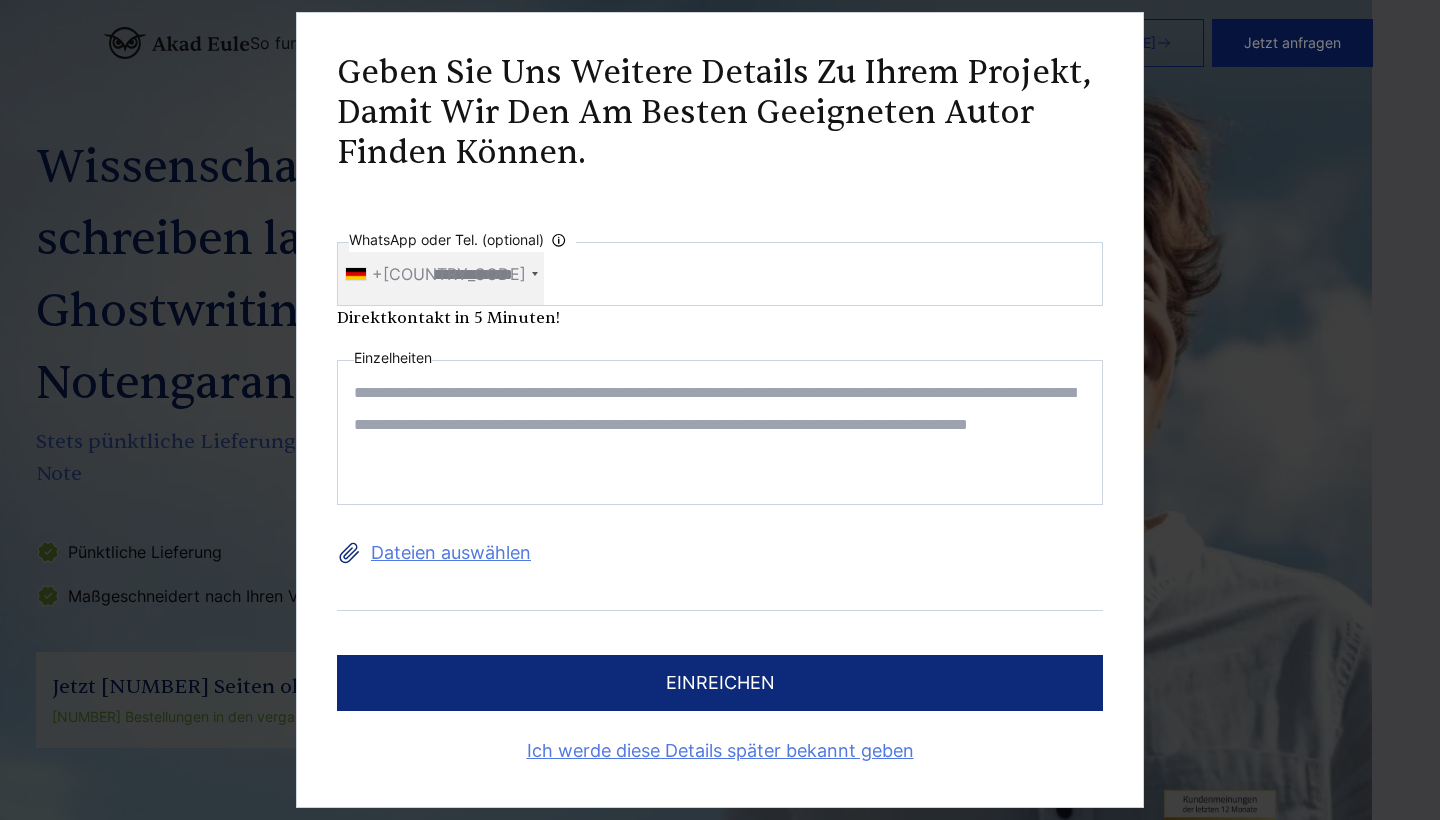 scroll, scrollTop: 0, scrollLeft: 0, axis: both 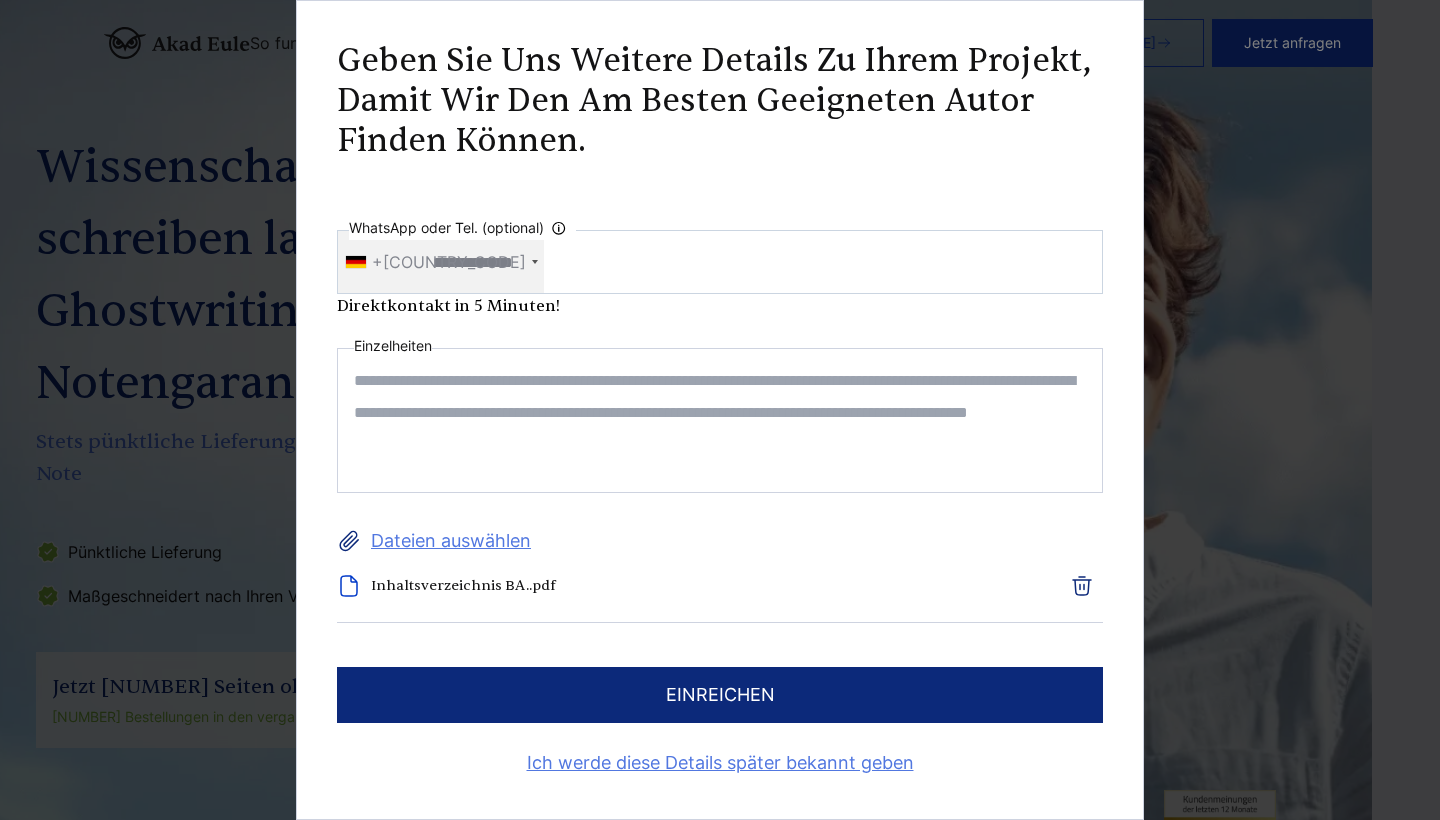 click at bounding box center (720, 420) 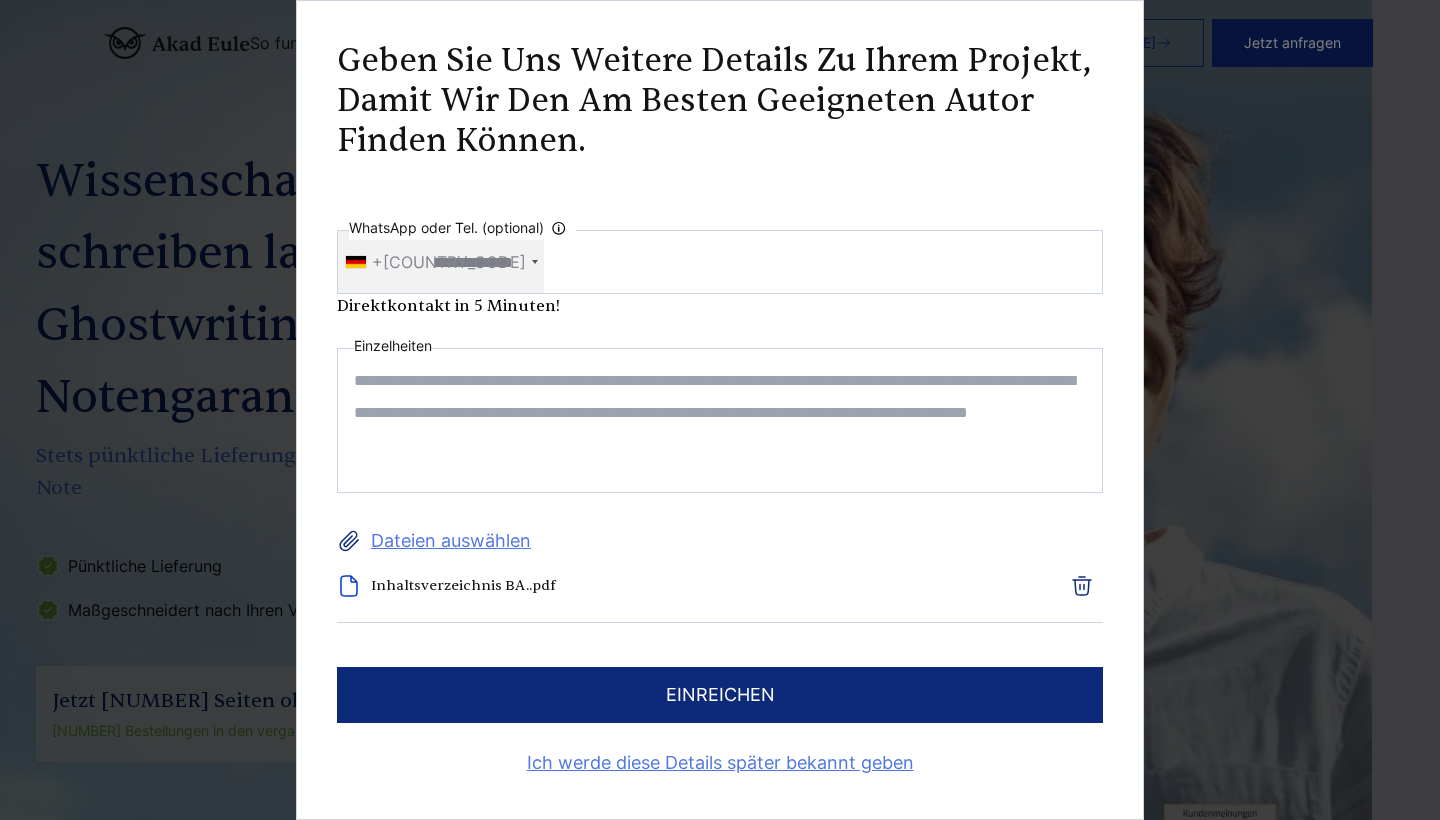 scroll, scrollTop: 19, scrollLeft: 68, axis: both 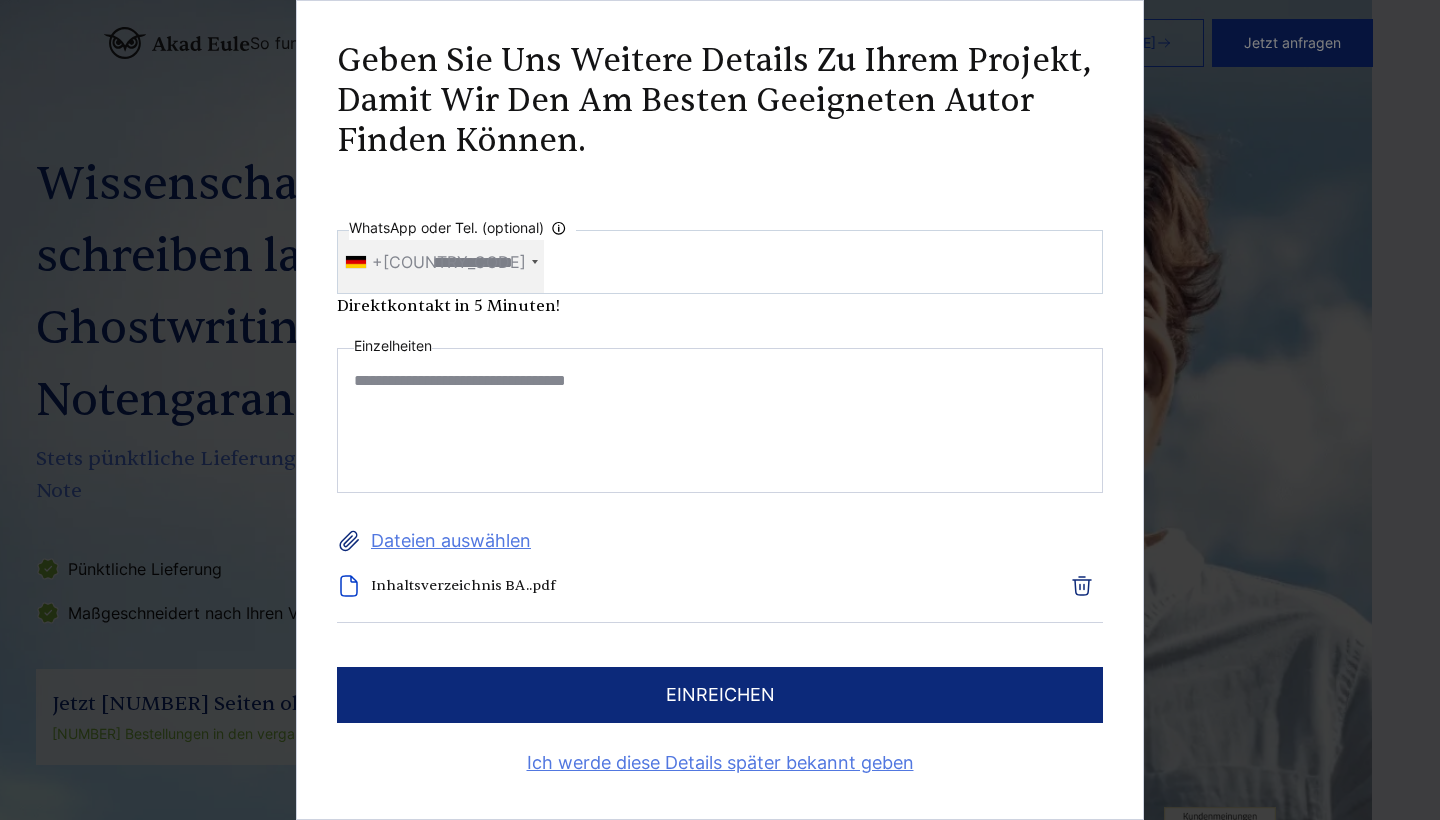 paste on "**********" 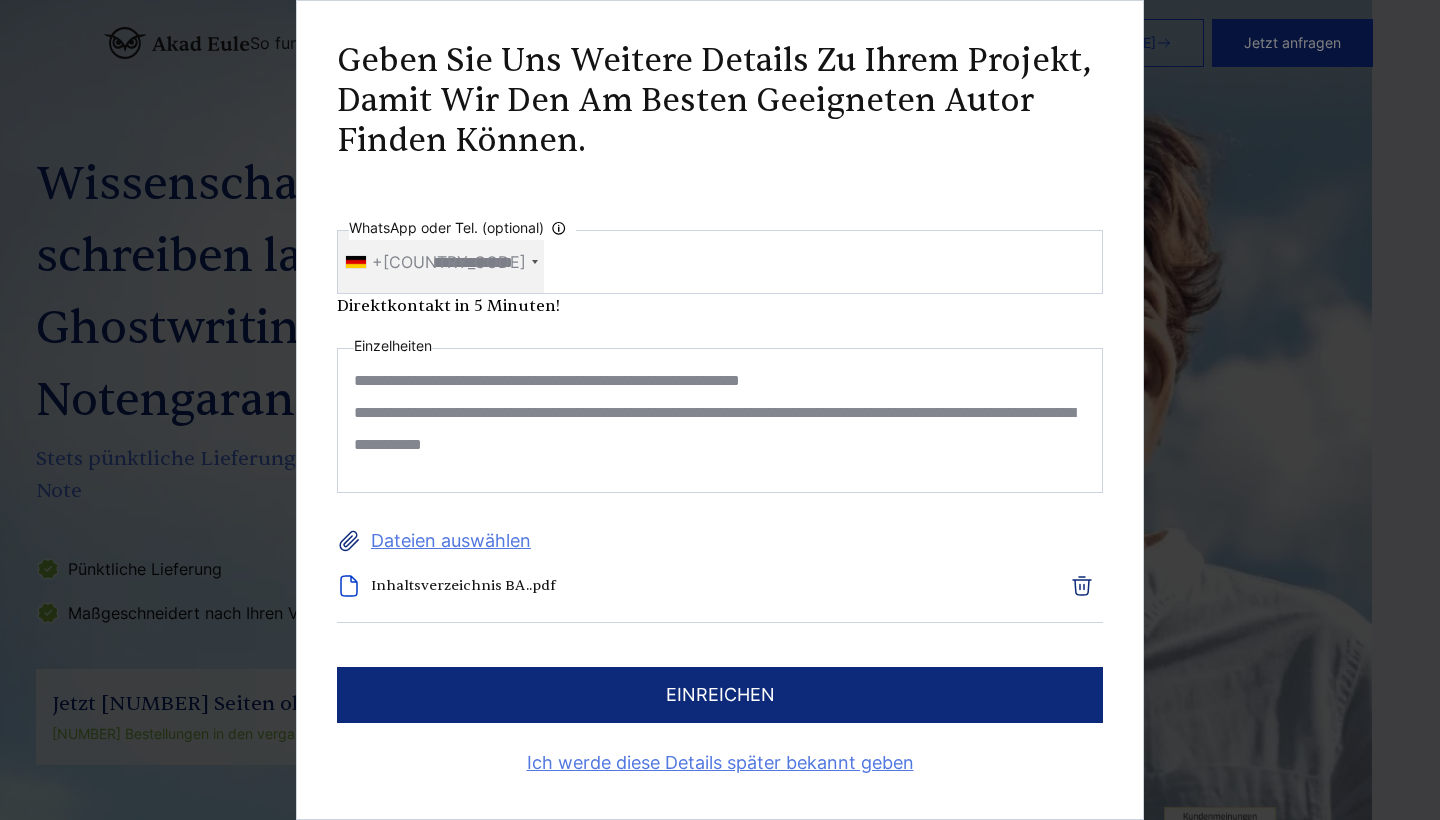 click on "**********" at bounding box center (720, 420) 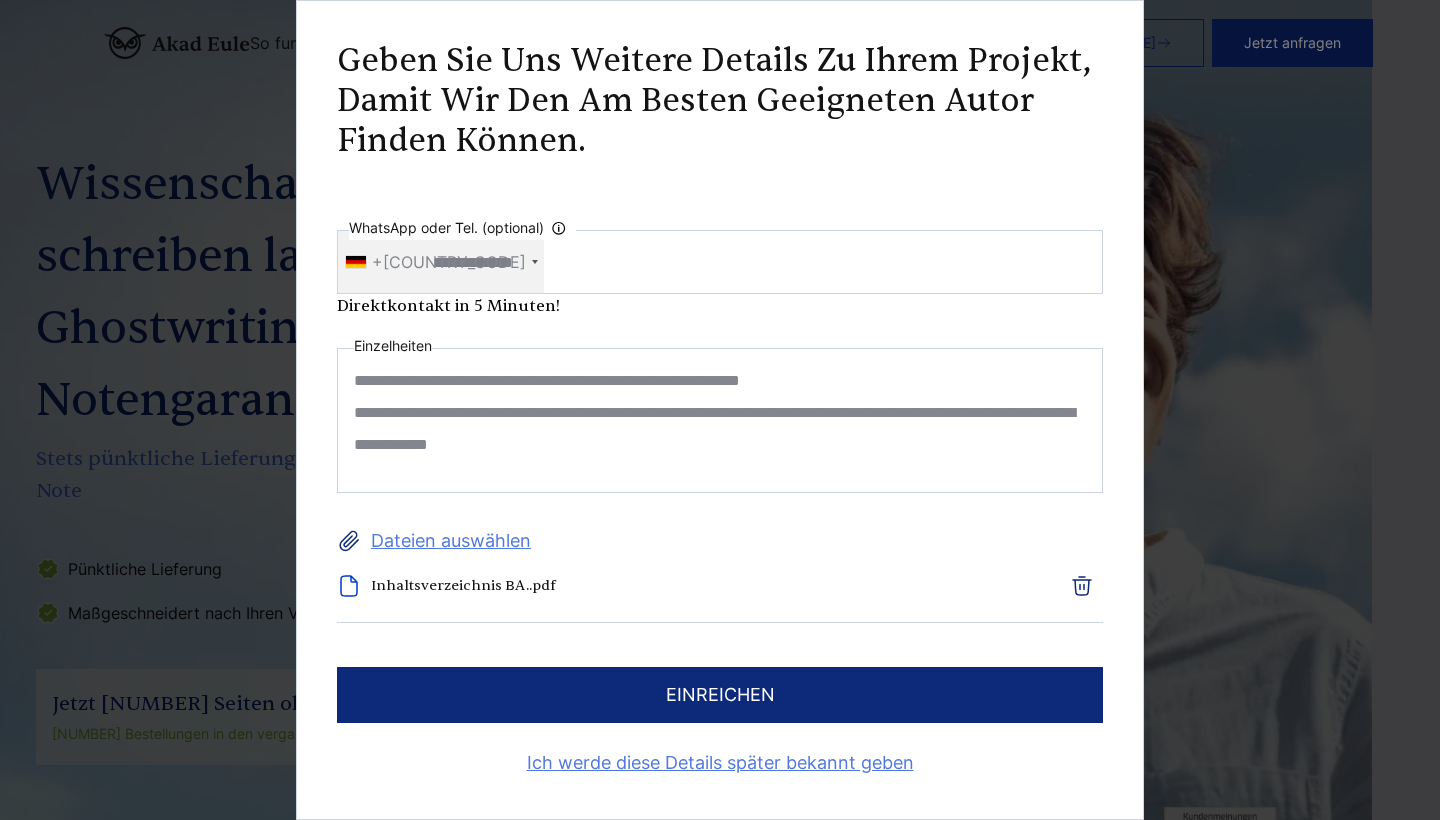 click on "**********" at bounding box center (720, 420) 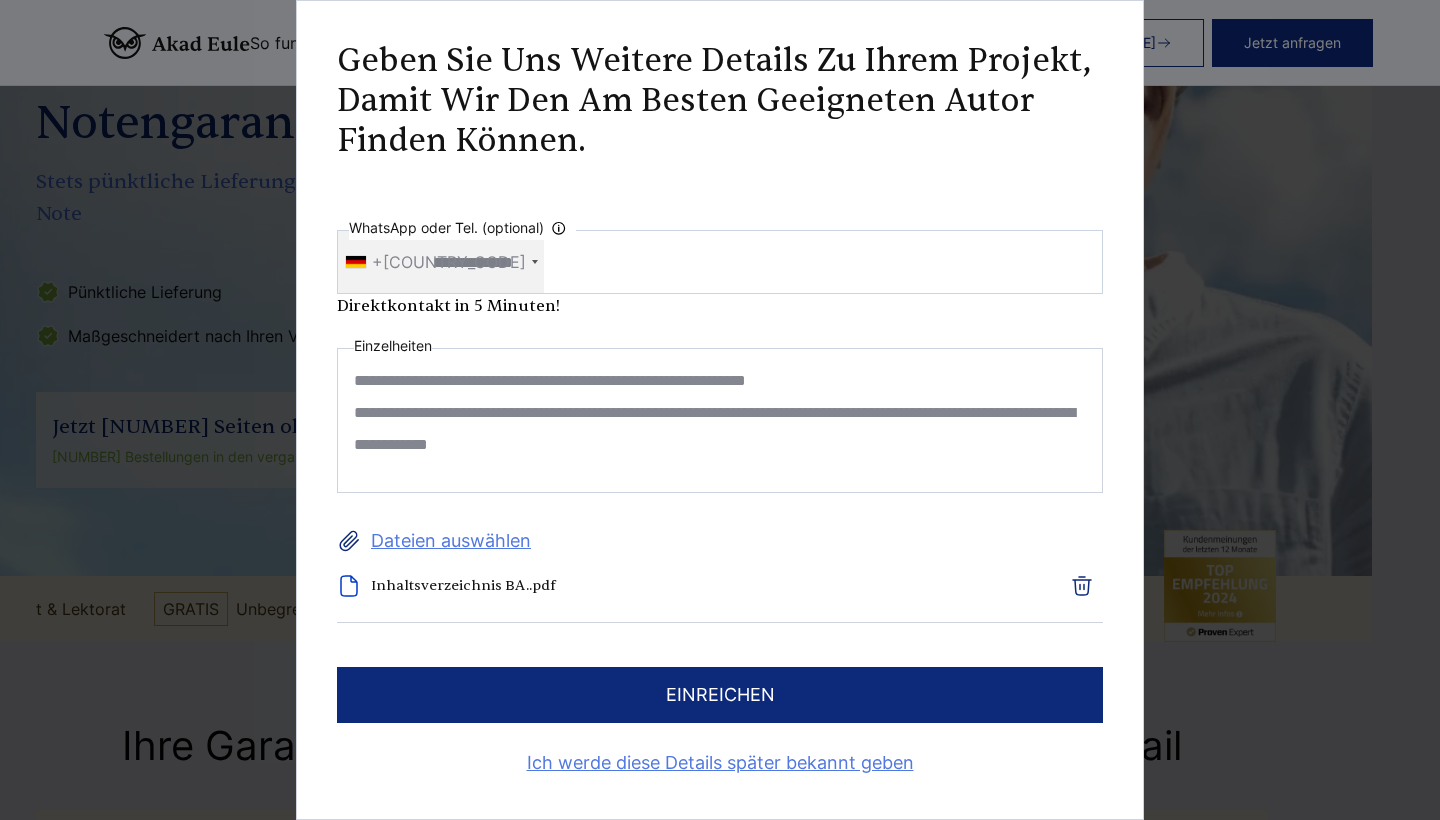 scroll, scrollTop: 307, scrollLeft: 68, axis: both 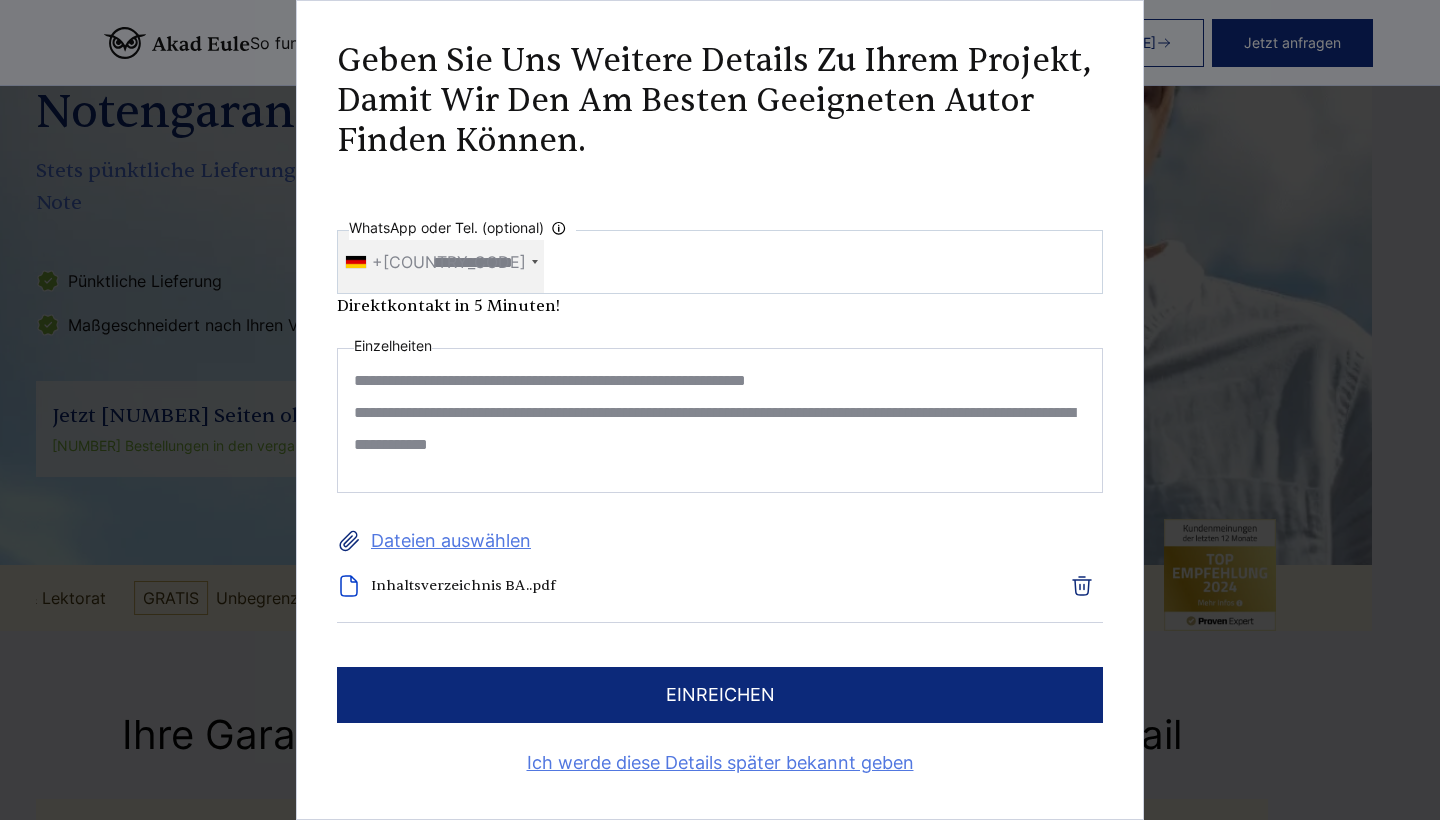 type on "**********" 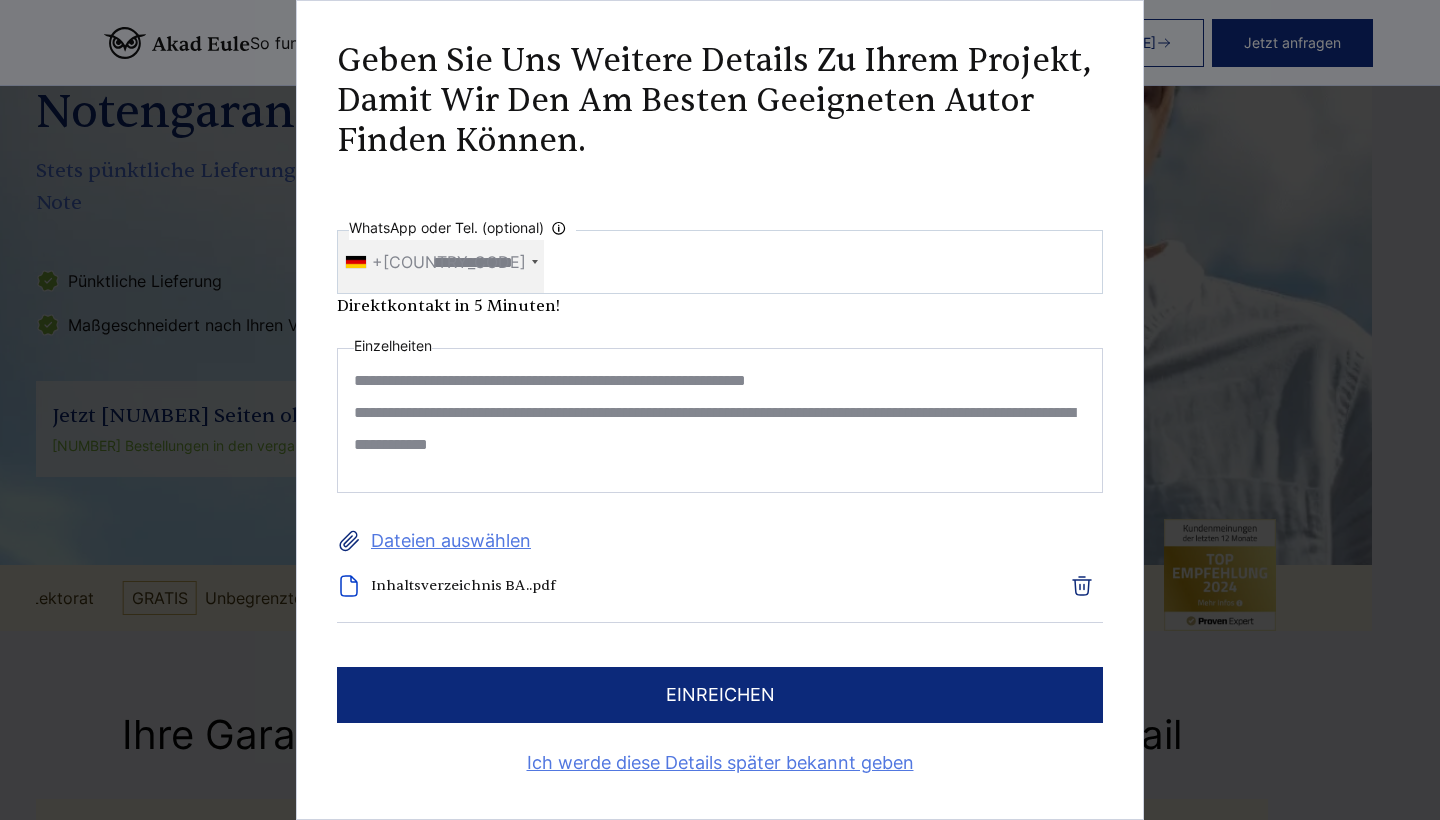 click on "einreichen" at bounding box center [720, 695] 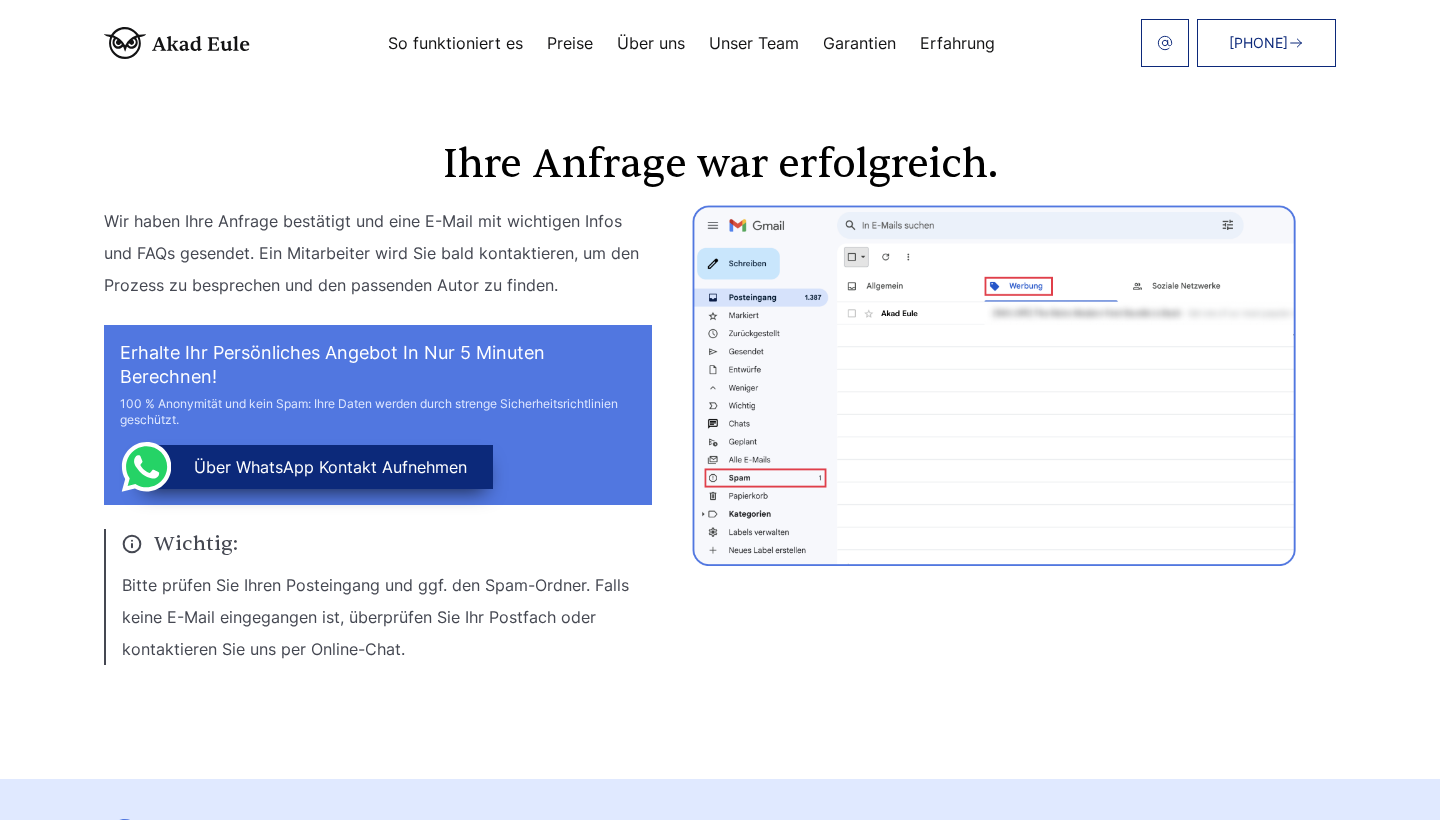 scroll, scrollTop: 0, scrollLeft: 0, axis: both 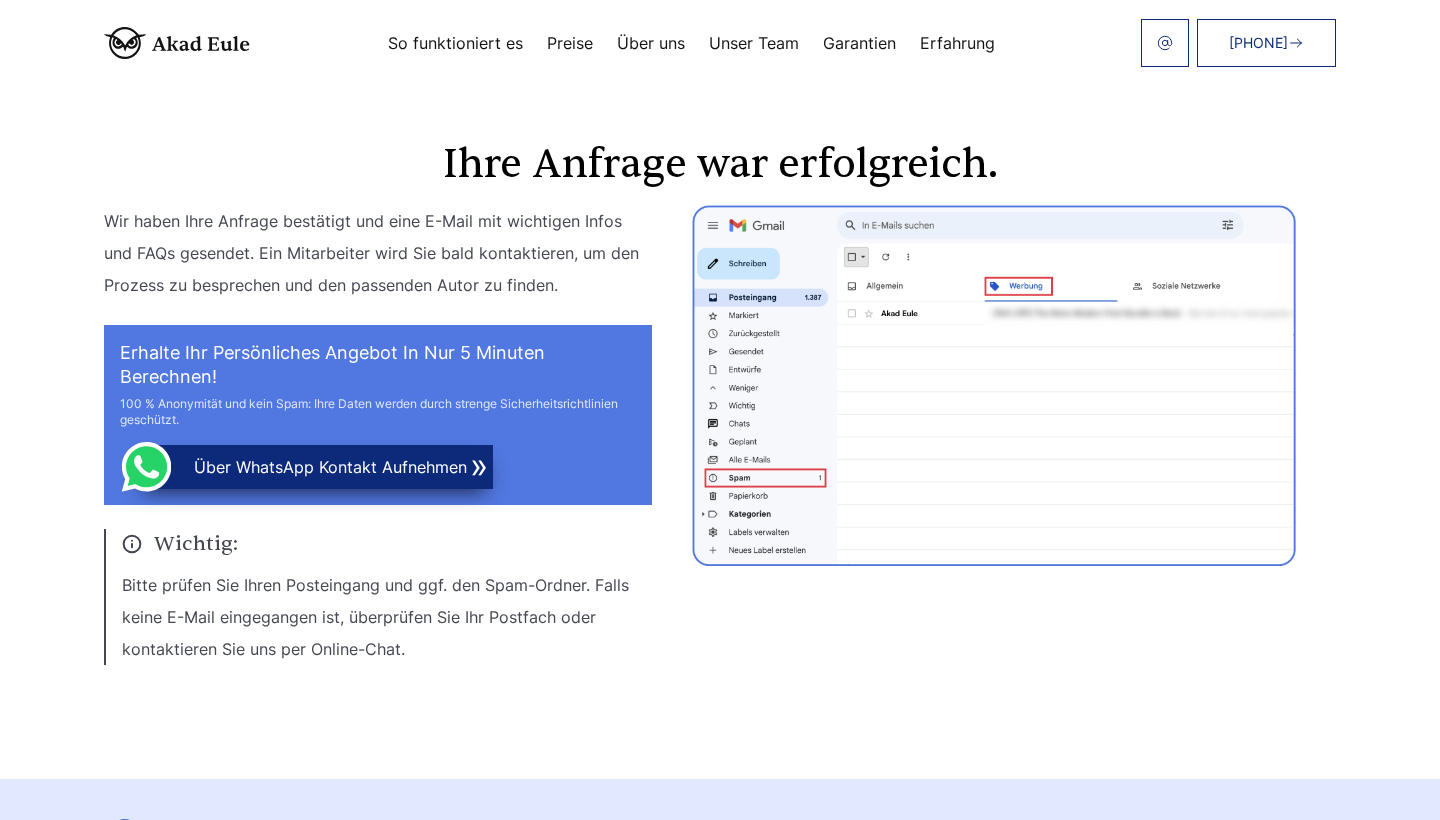 click on "über WhatsApp Kontakt aufnehmen" at bounding box center (314, 467) 